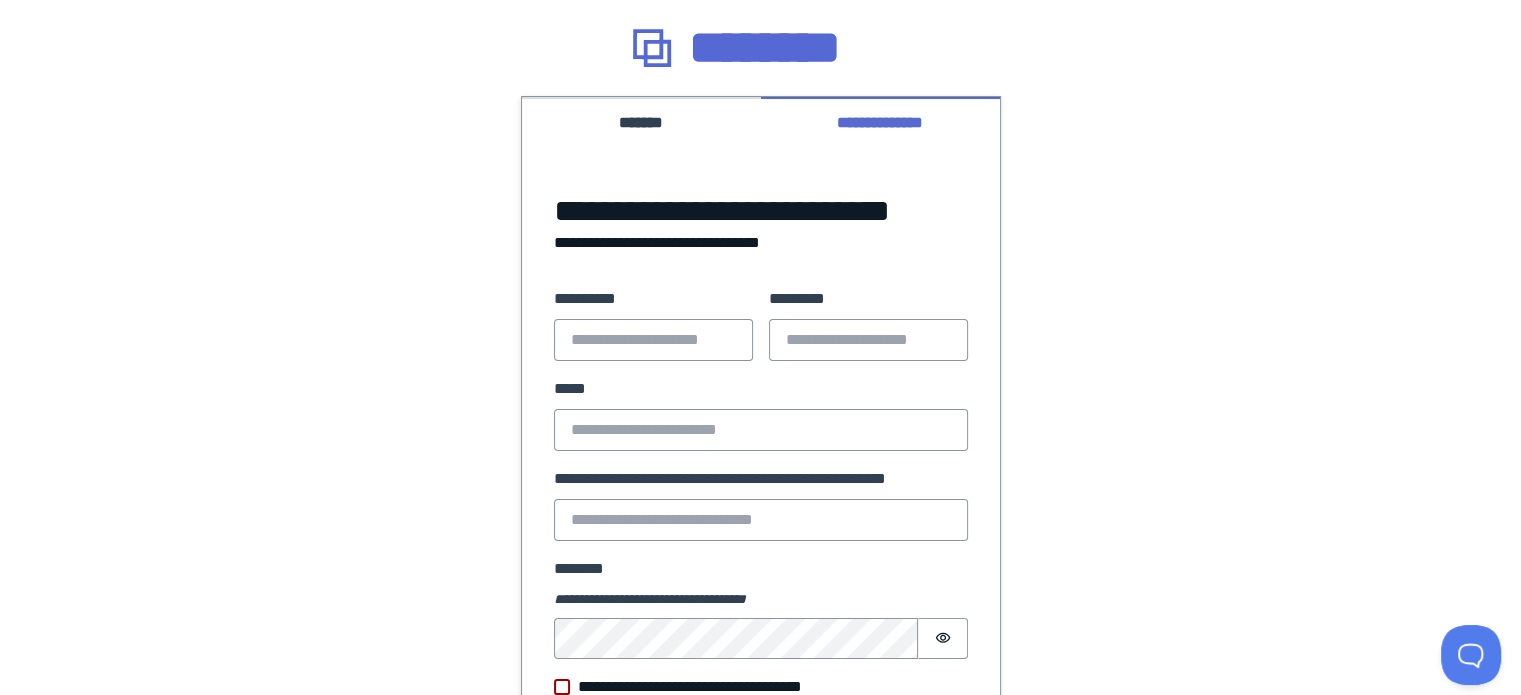 scroll, scrollTop: 0, scrollLeft: 0, axis: both 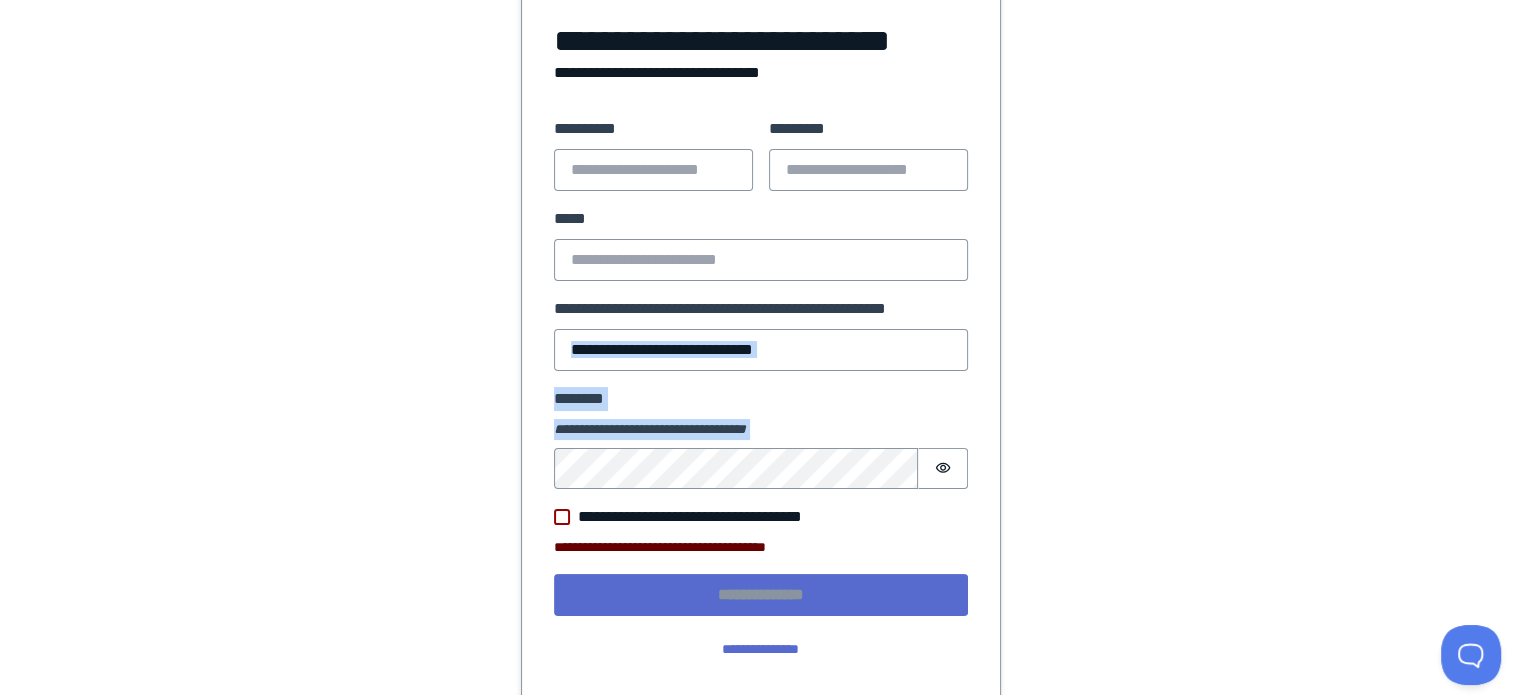 drag, startPoint x: 1518, startPoint y: 455, endPoint x: 1475, endPoint y: 300, distance: 160.85397 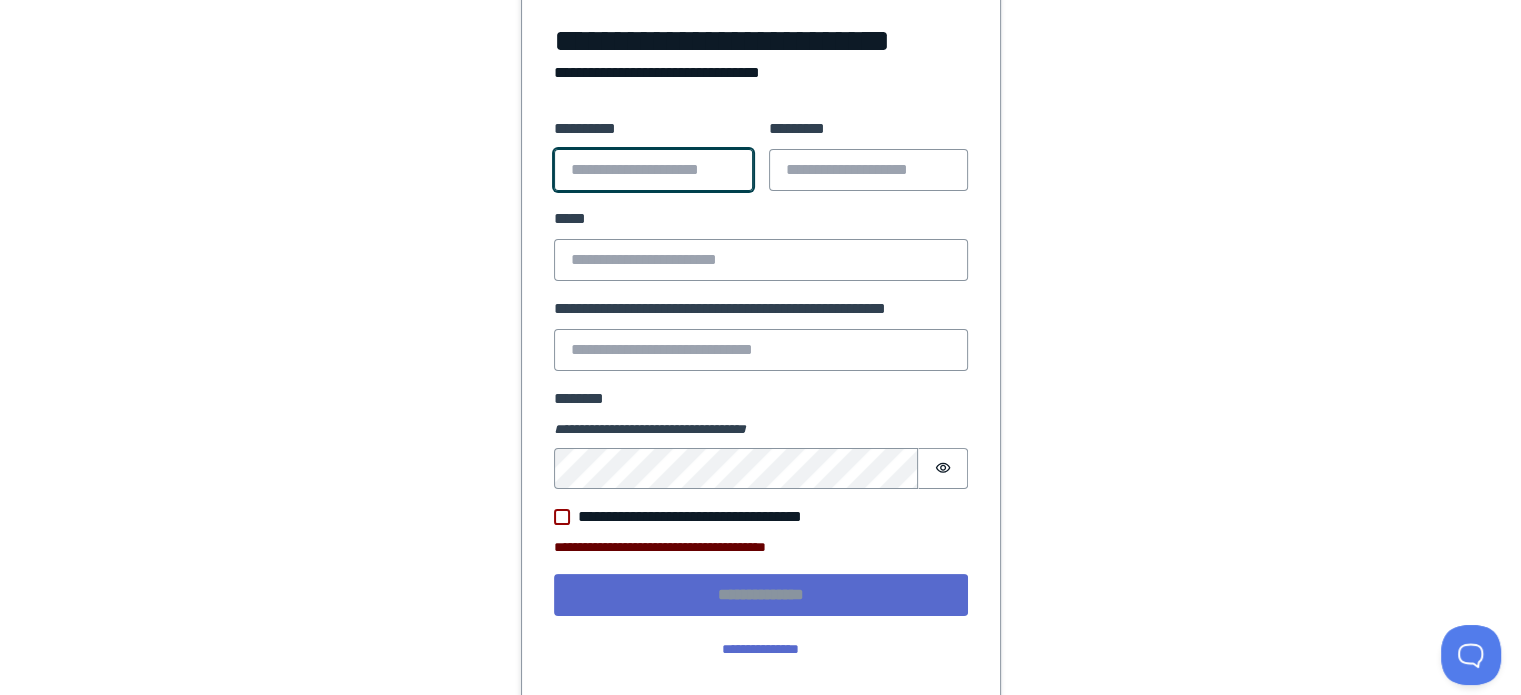 click on "**********" at bounding box center [653, 170] 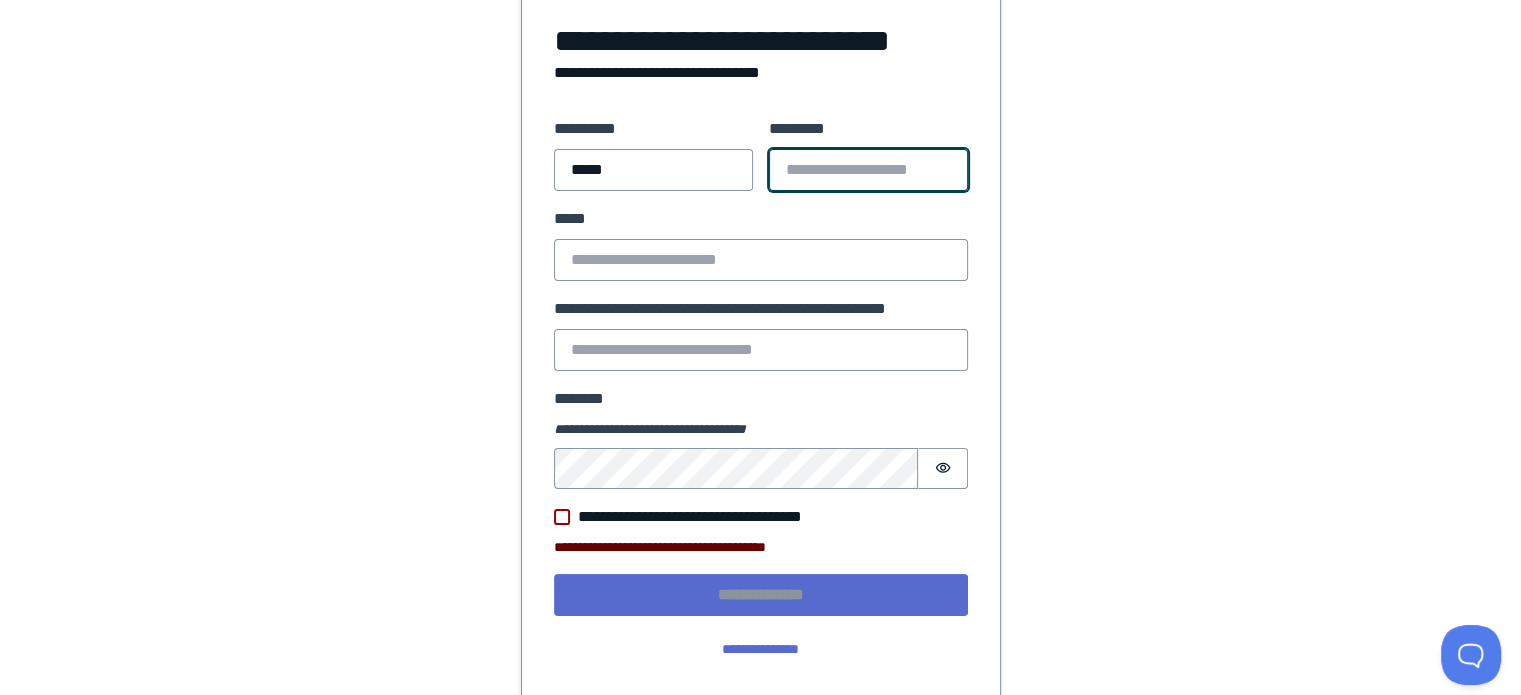 type on "****" 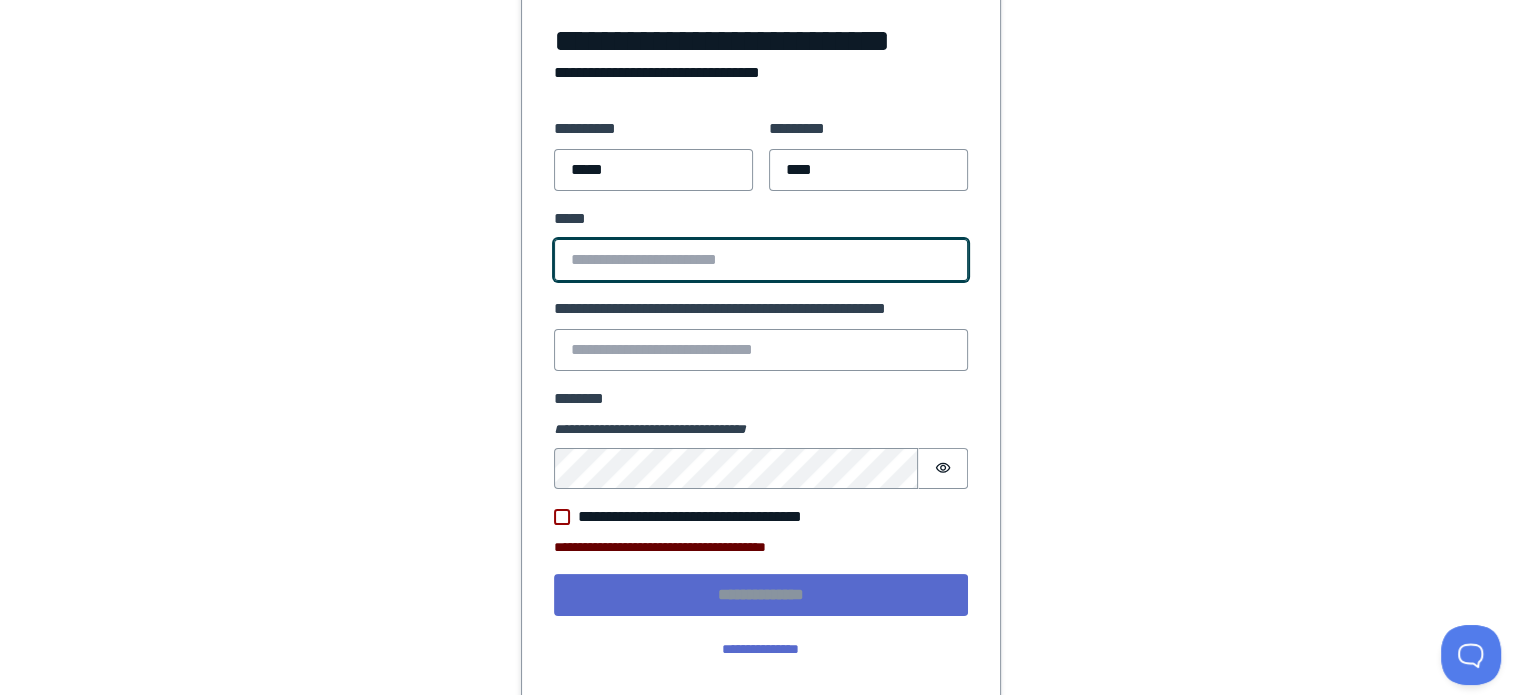 type on "**********" 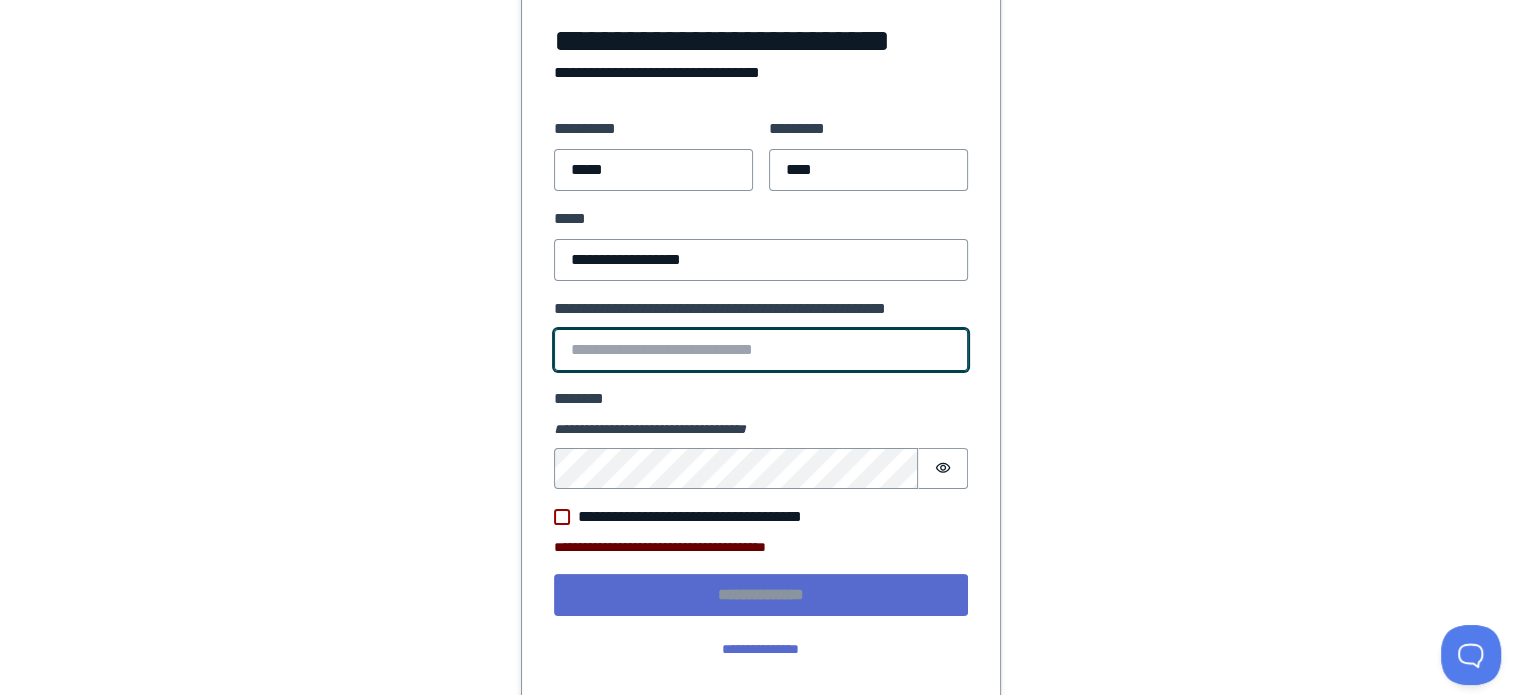 click on "**********" at bounding box center [761, 350] 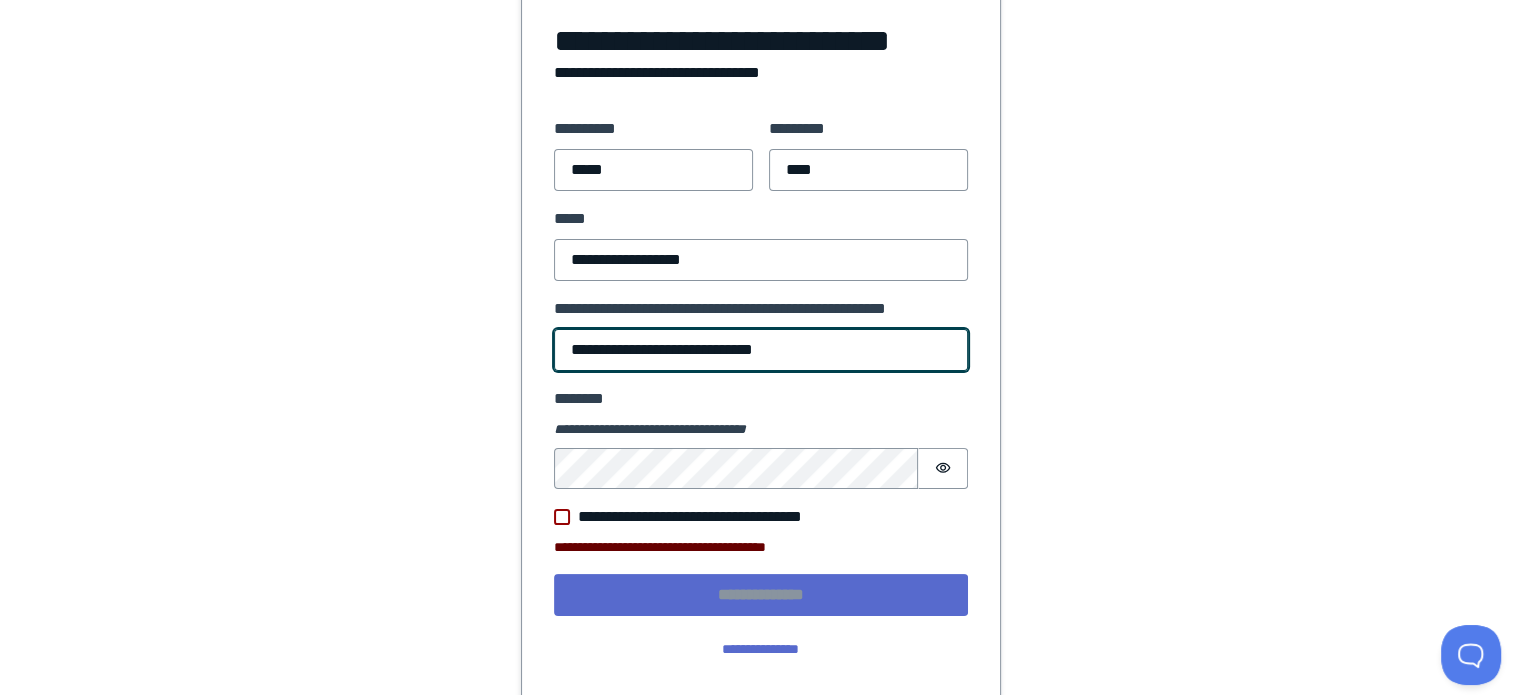 type on "**********" 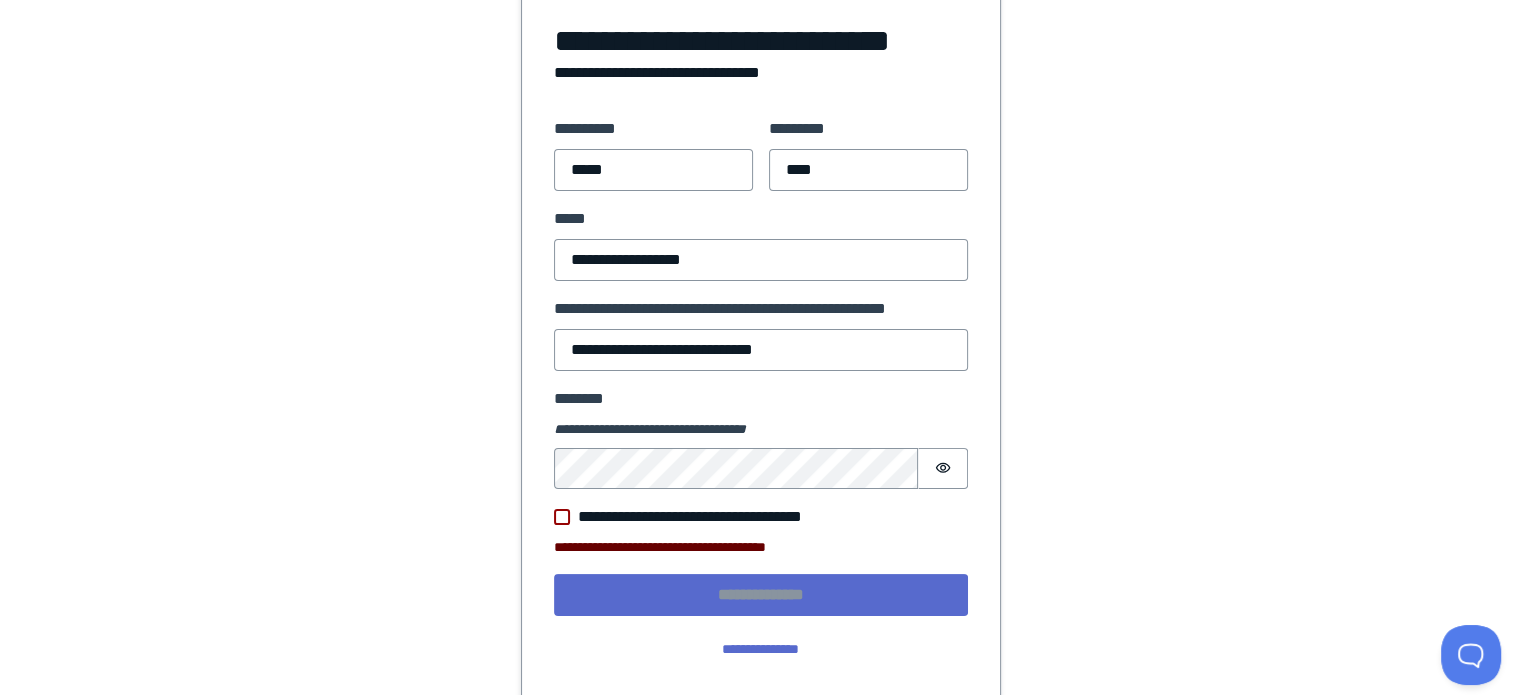 click at bounding box center (562, 517) 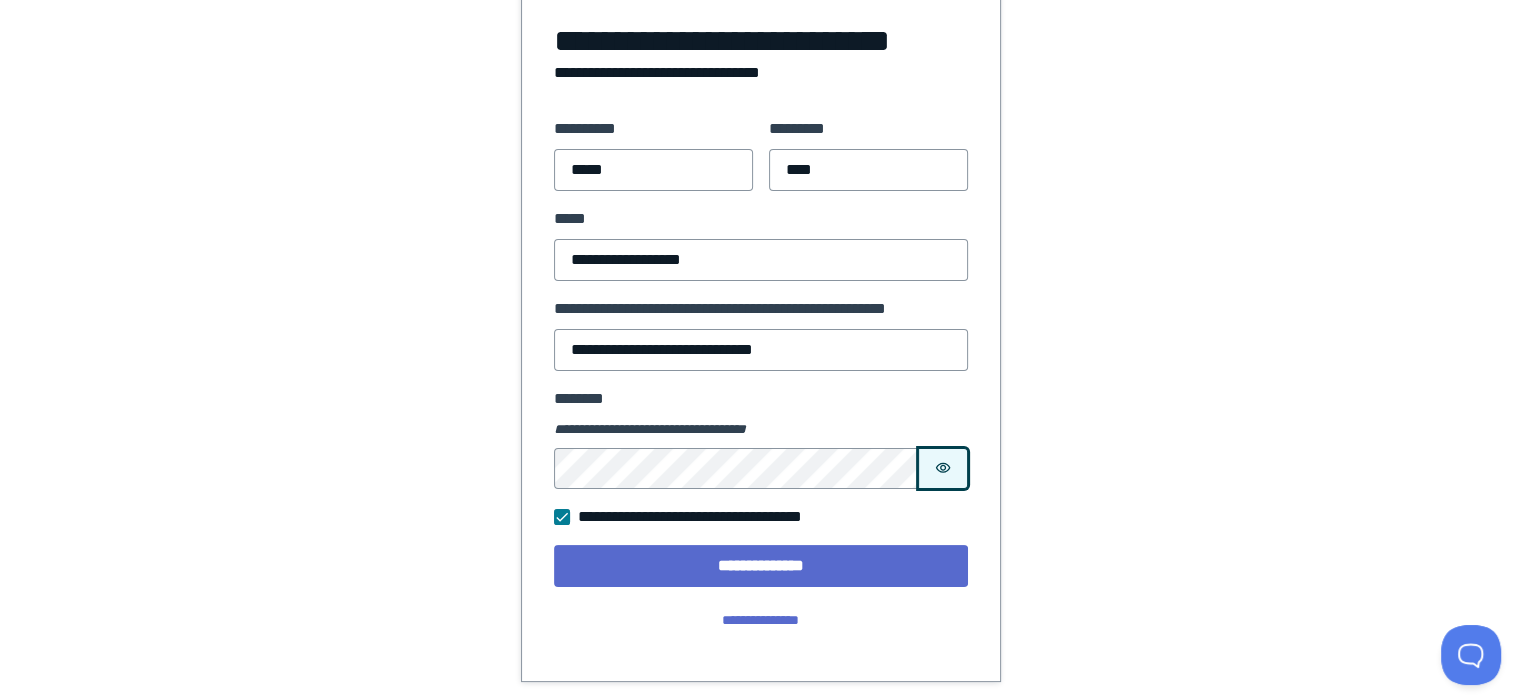 click 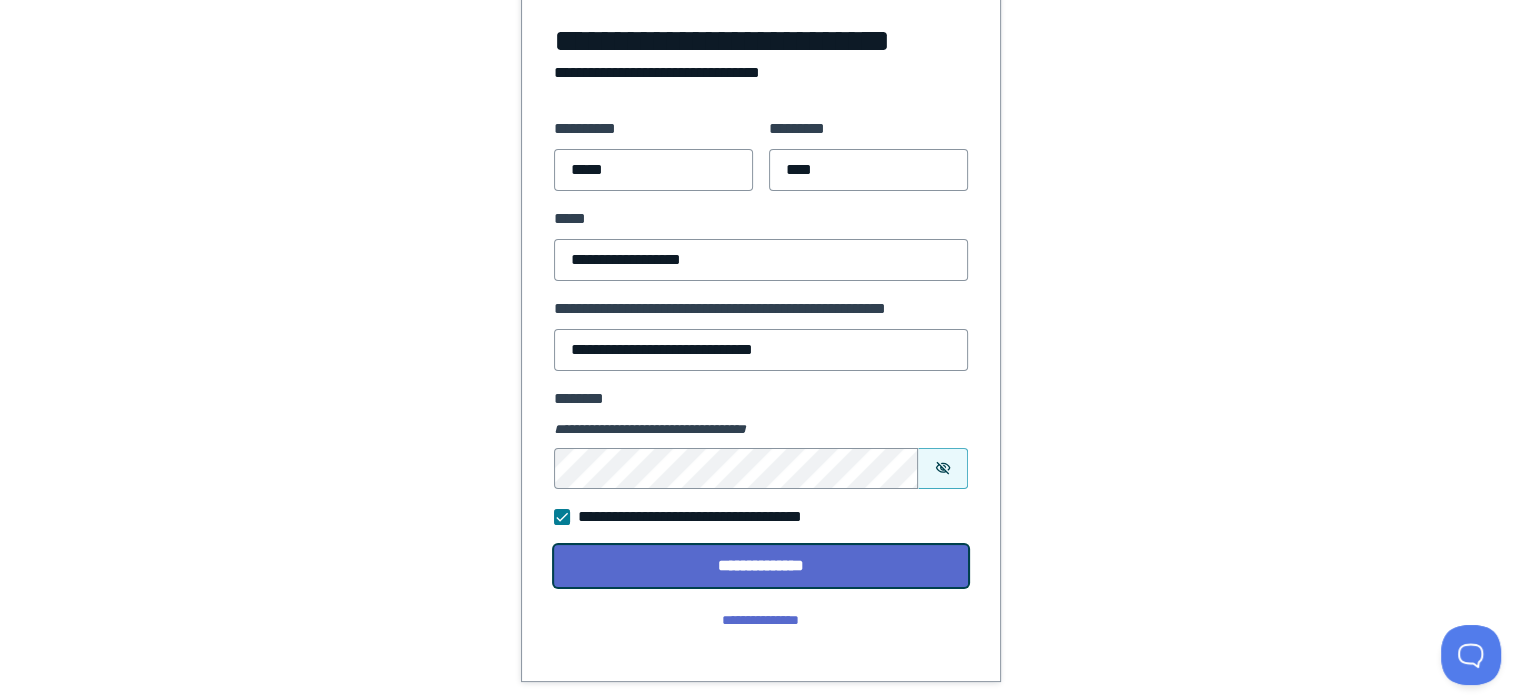 click on "**********" at bounding box center (761, 566) 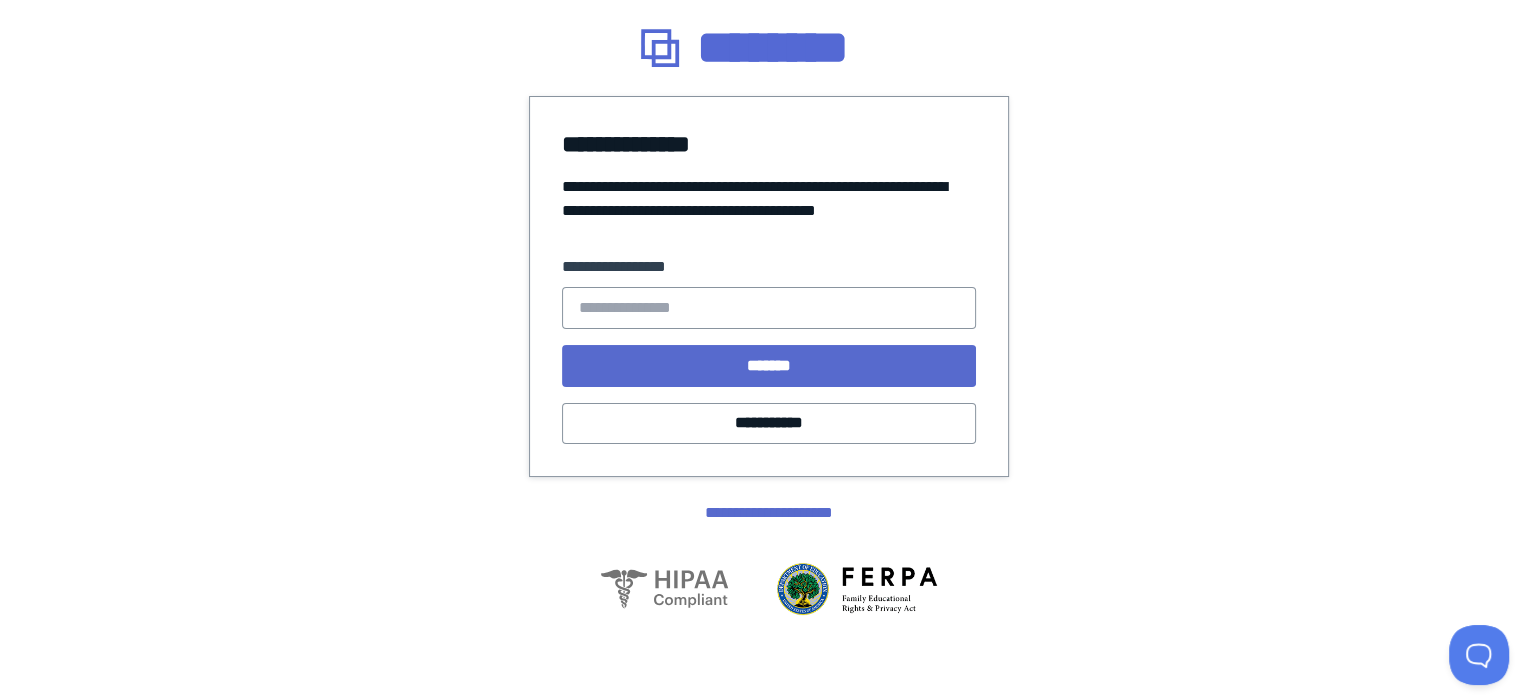 scroll, scrollTop: 0, scrollLeft: 0, axis: both 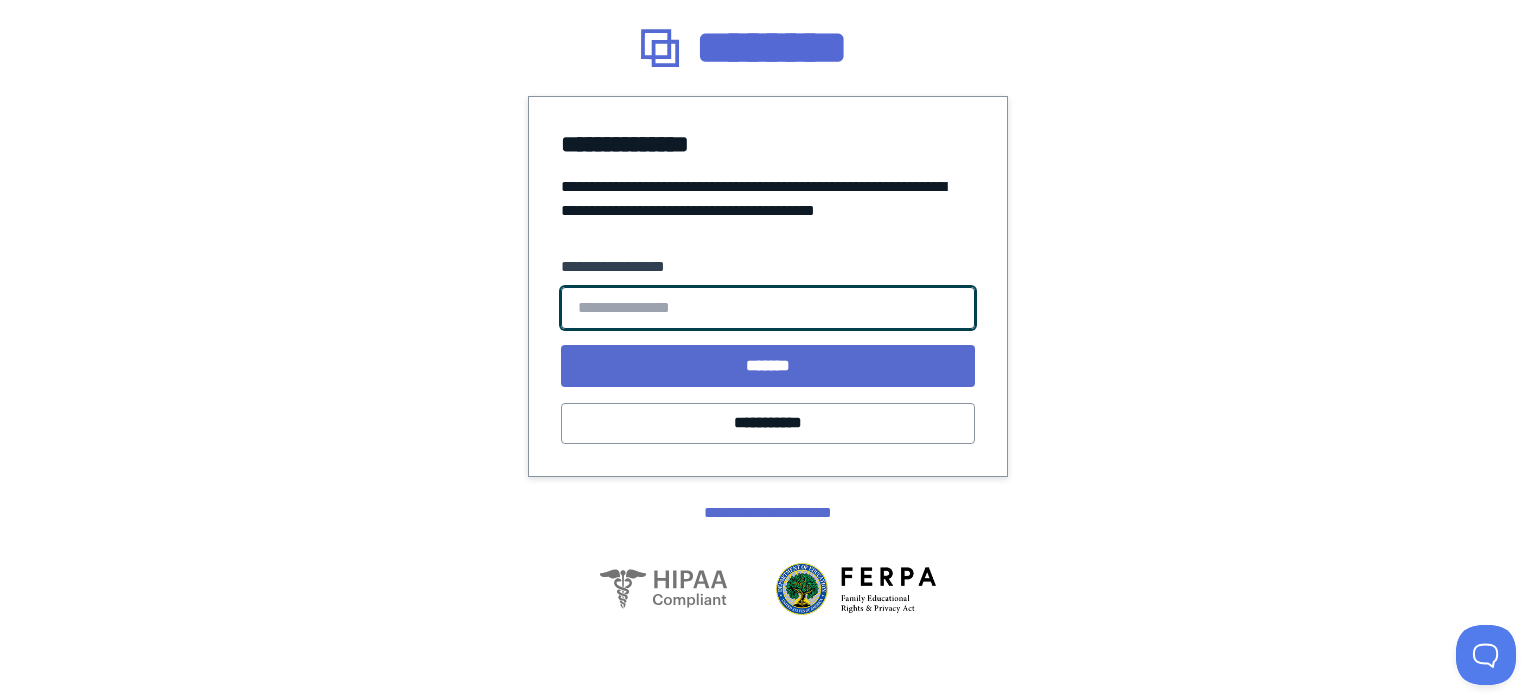 click on "**********" at bounding box center [768, 308] 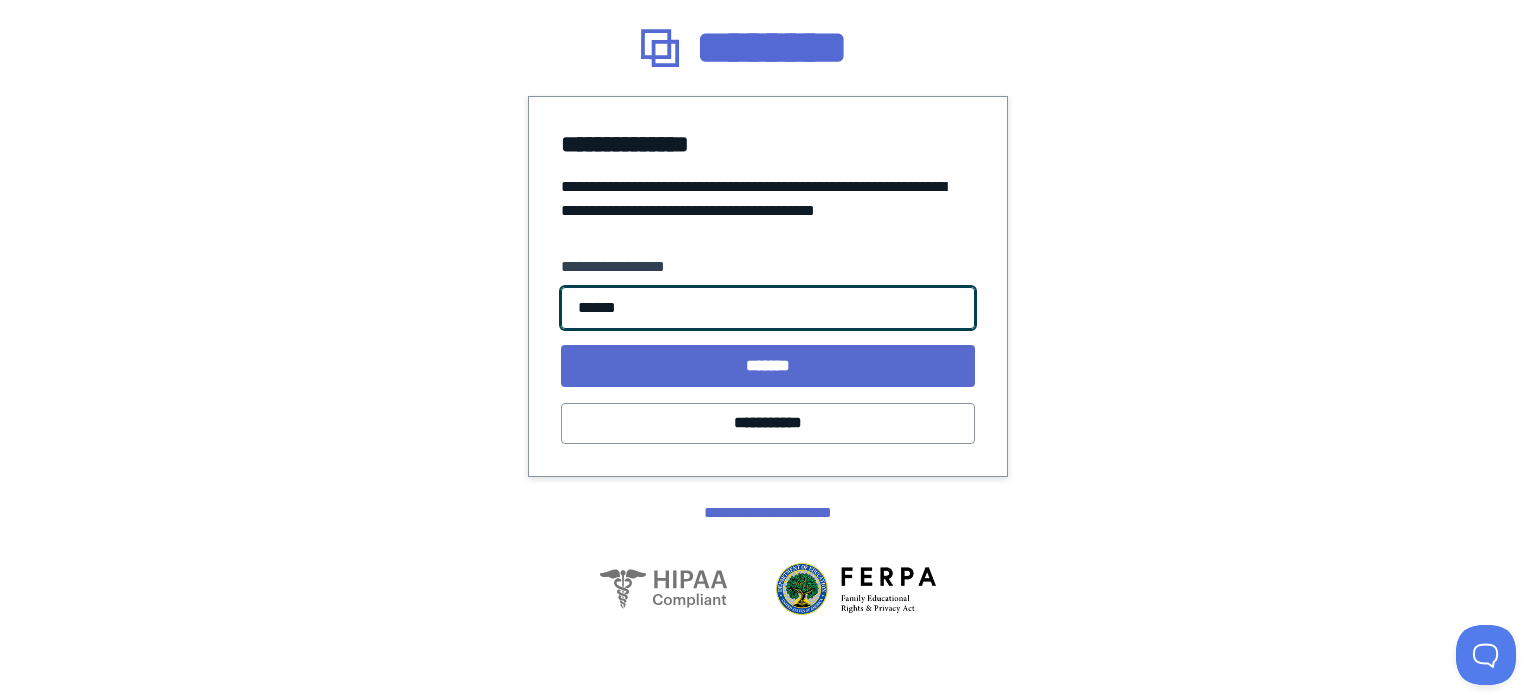 type on "******" 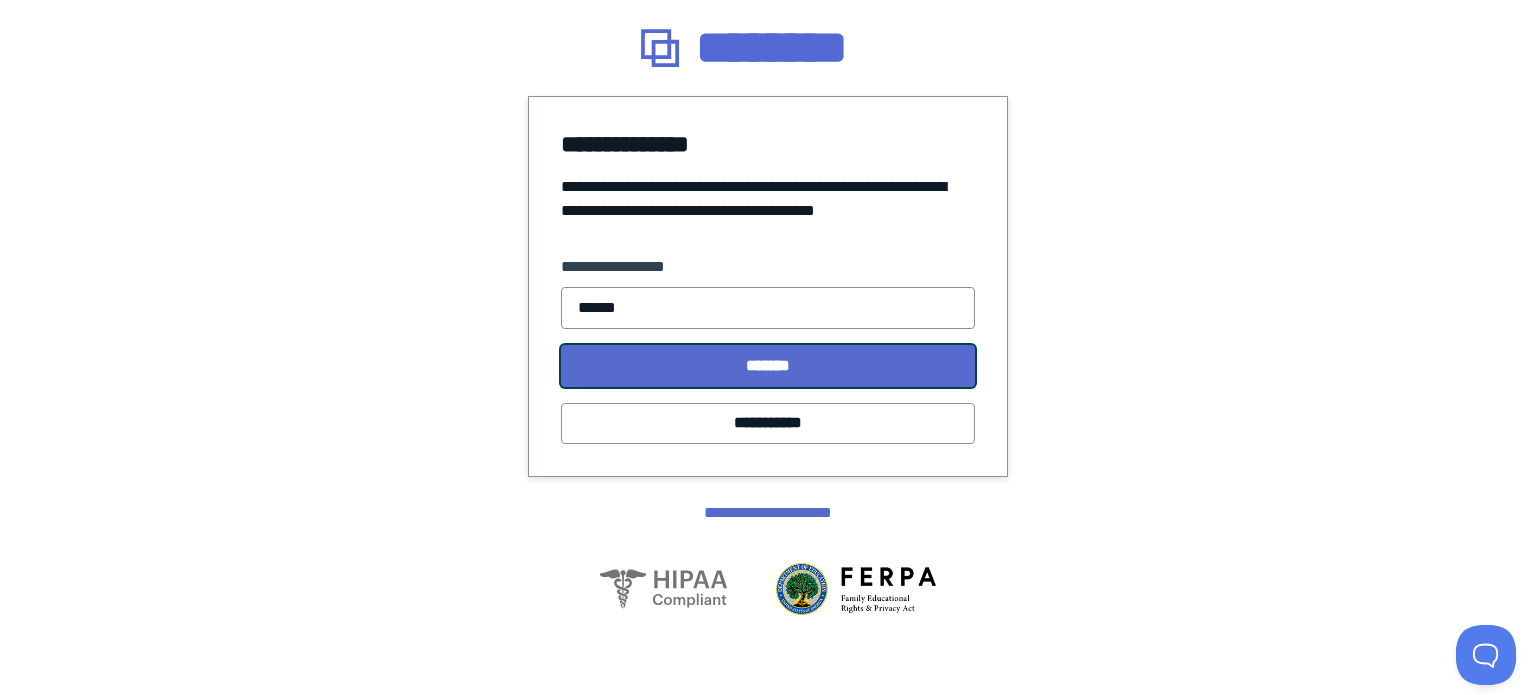 click on "*******" at bounding box center [768, 366] 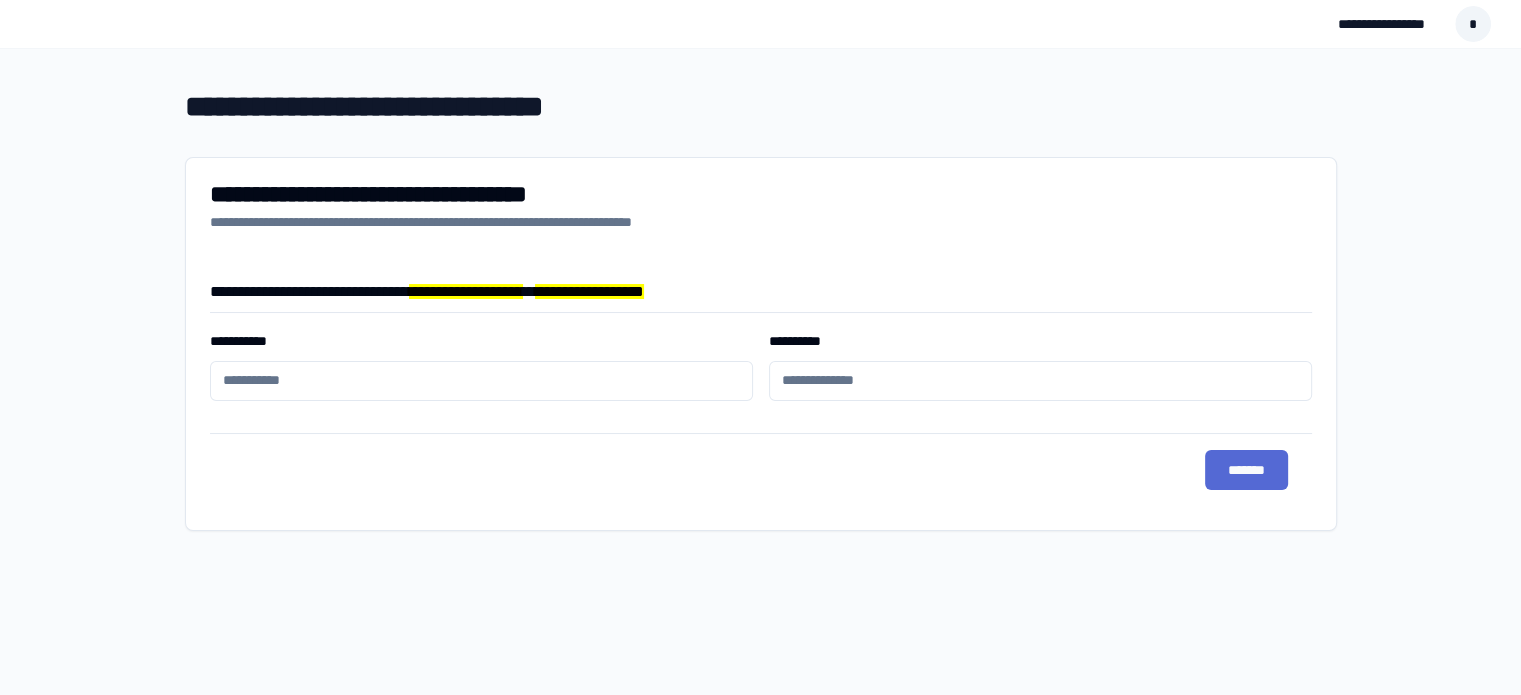 scroll, scrollTop: 0, scrollLeft: 0, axis: both 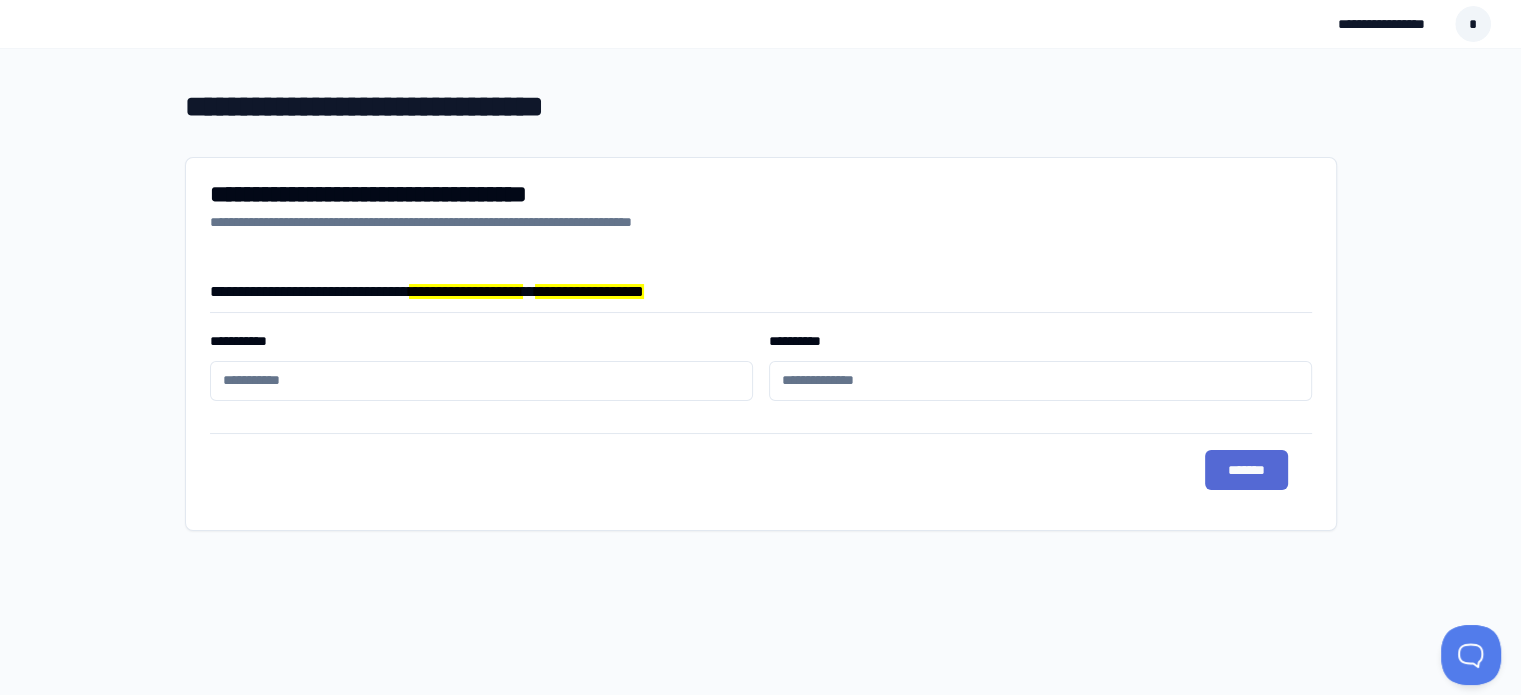 click on "**********" at bounding box center [481, 381] 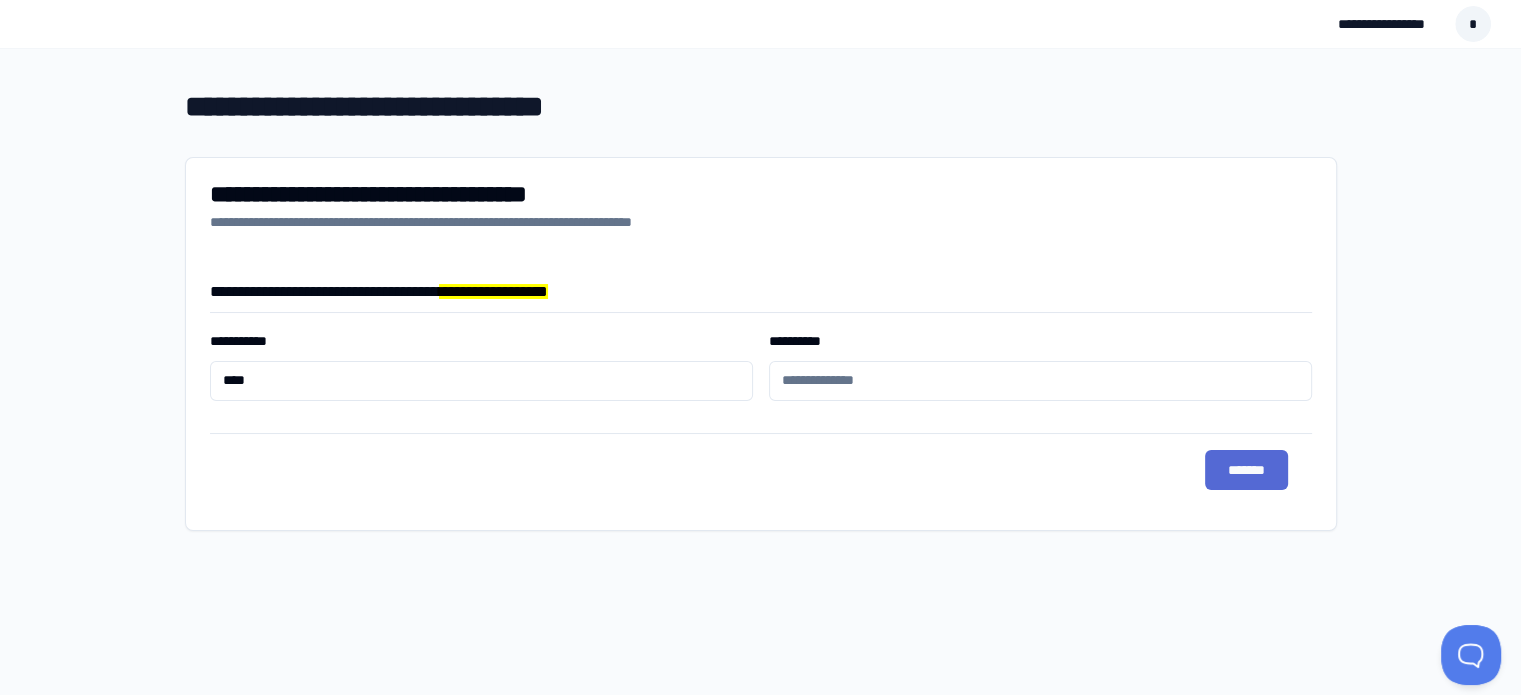 type on "****" 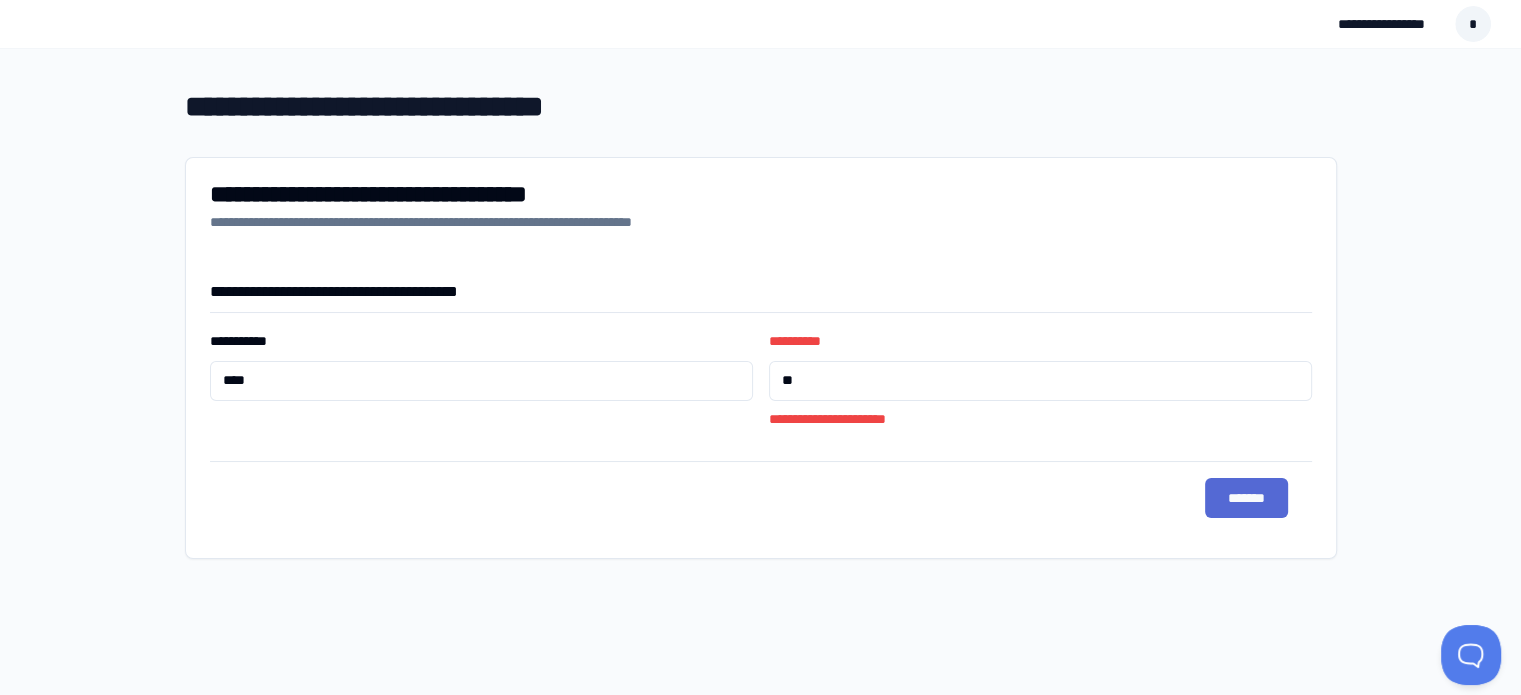 type on "*" 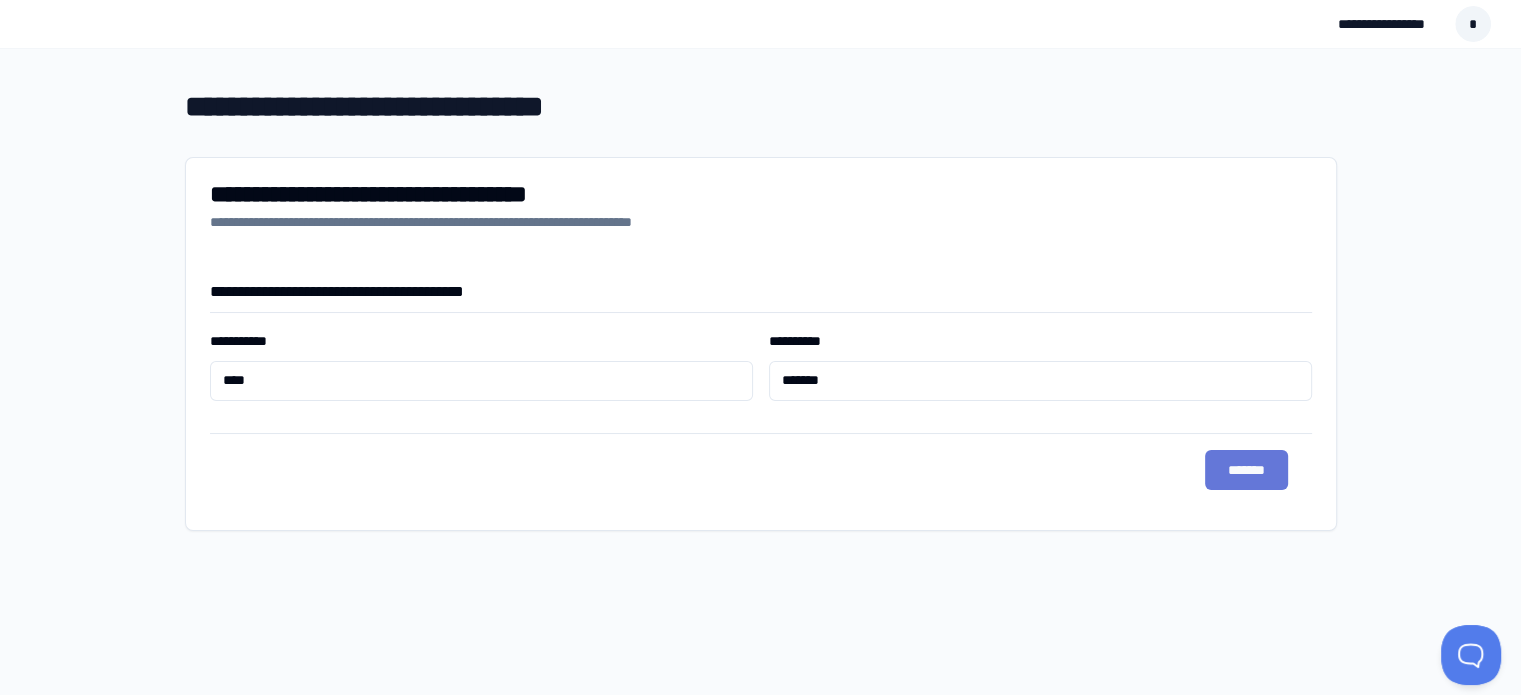 type on "*******" 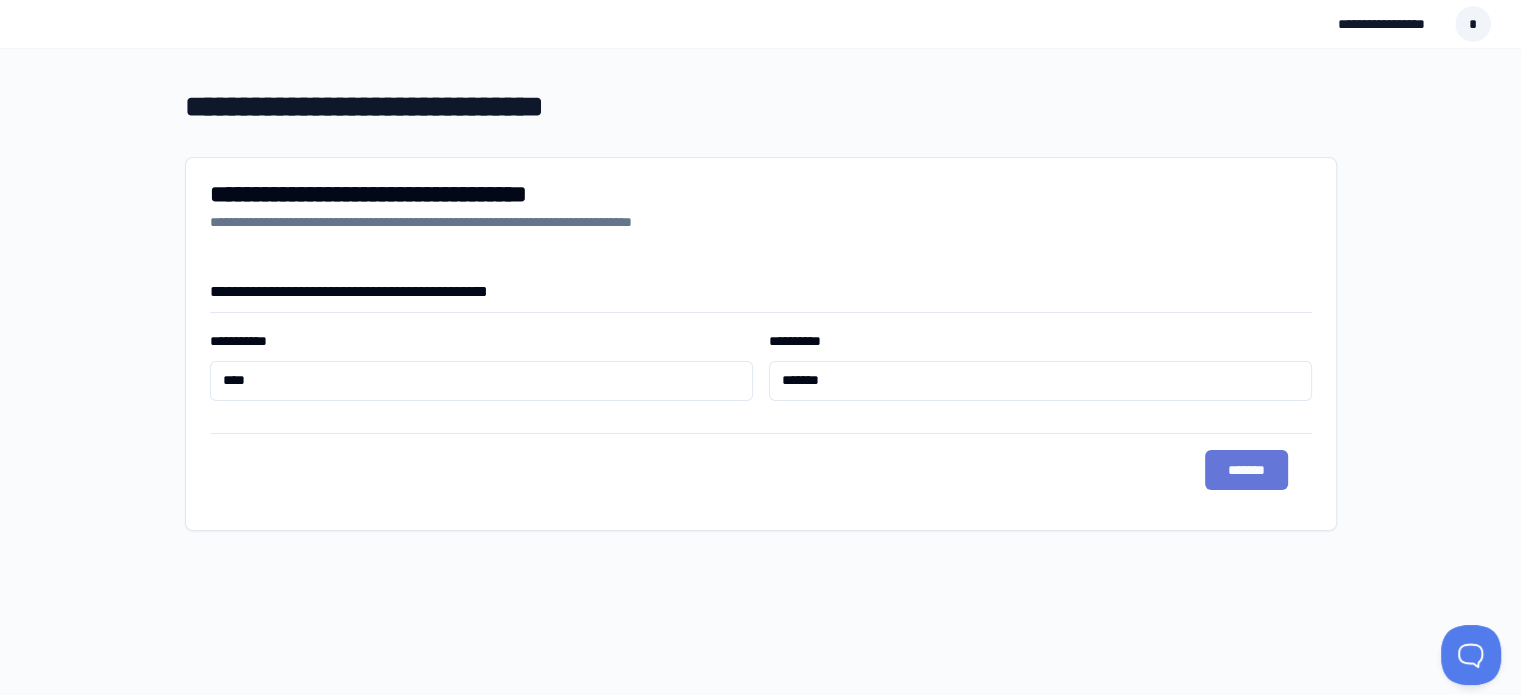 click on "*******" at bounding box center (1246, 470) 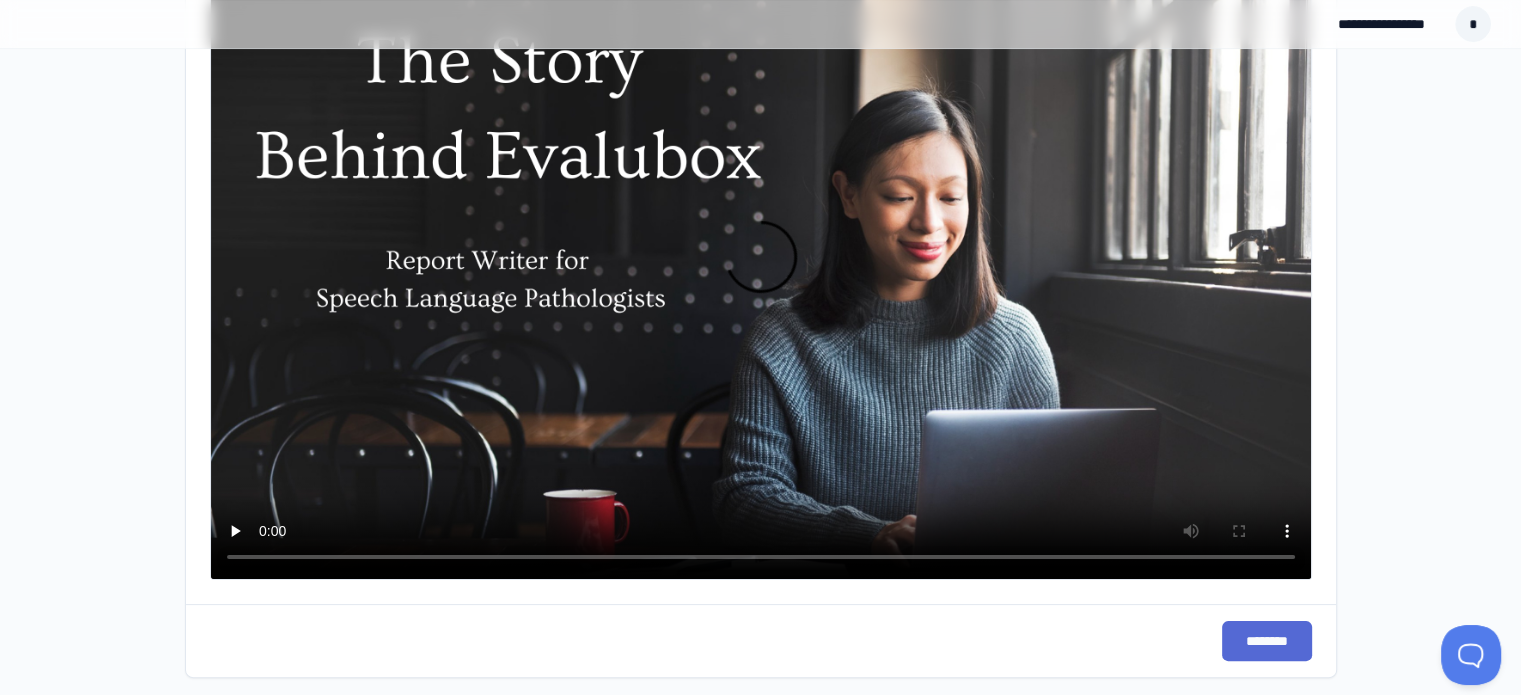 scroll, scrollTop: 319, scrollLeft: 0, axis: vertical 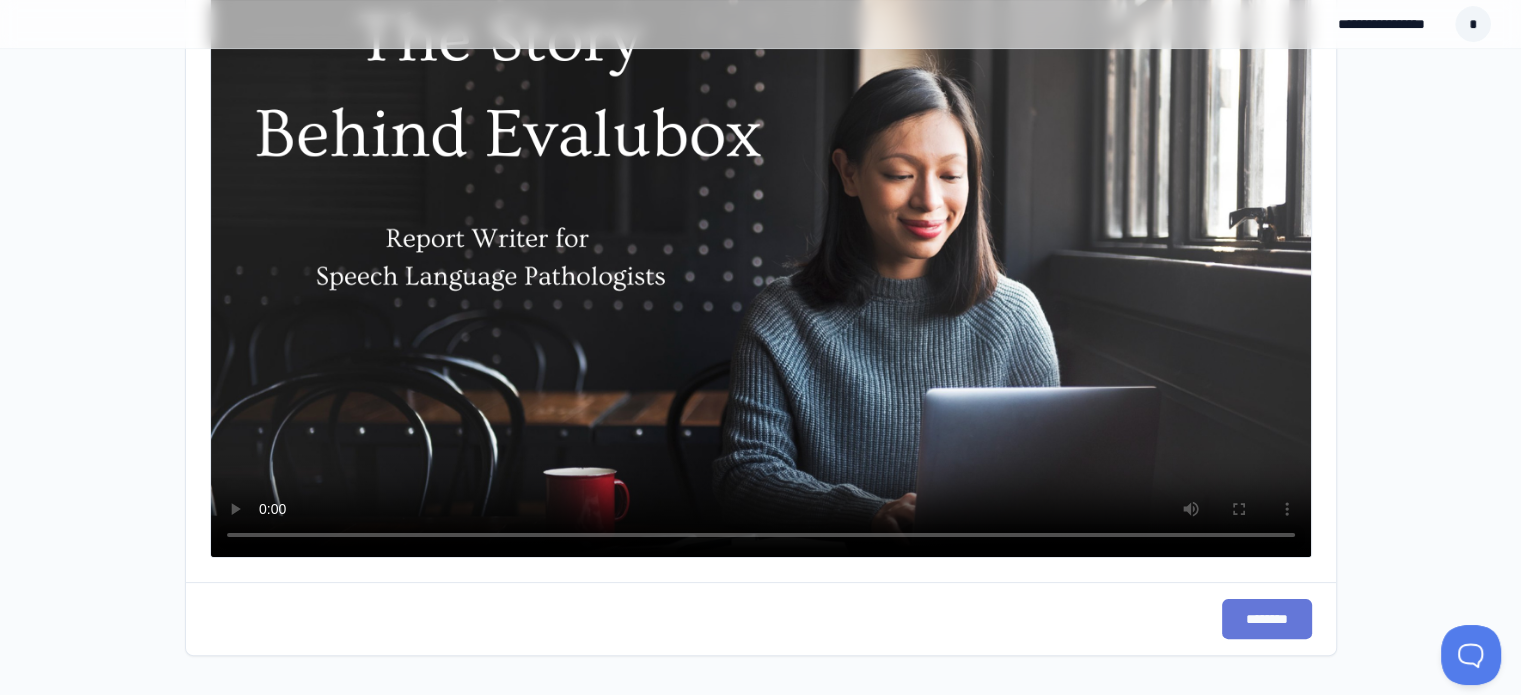 click on "********" at bounding box center (1267, 619) 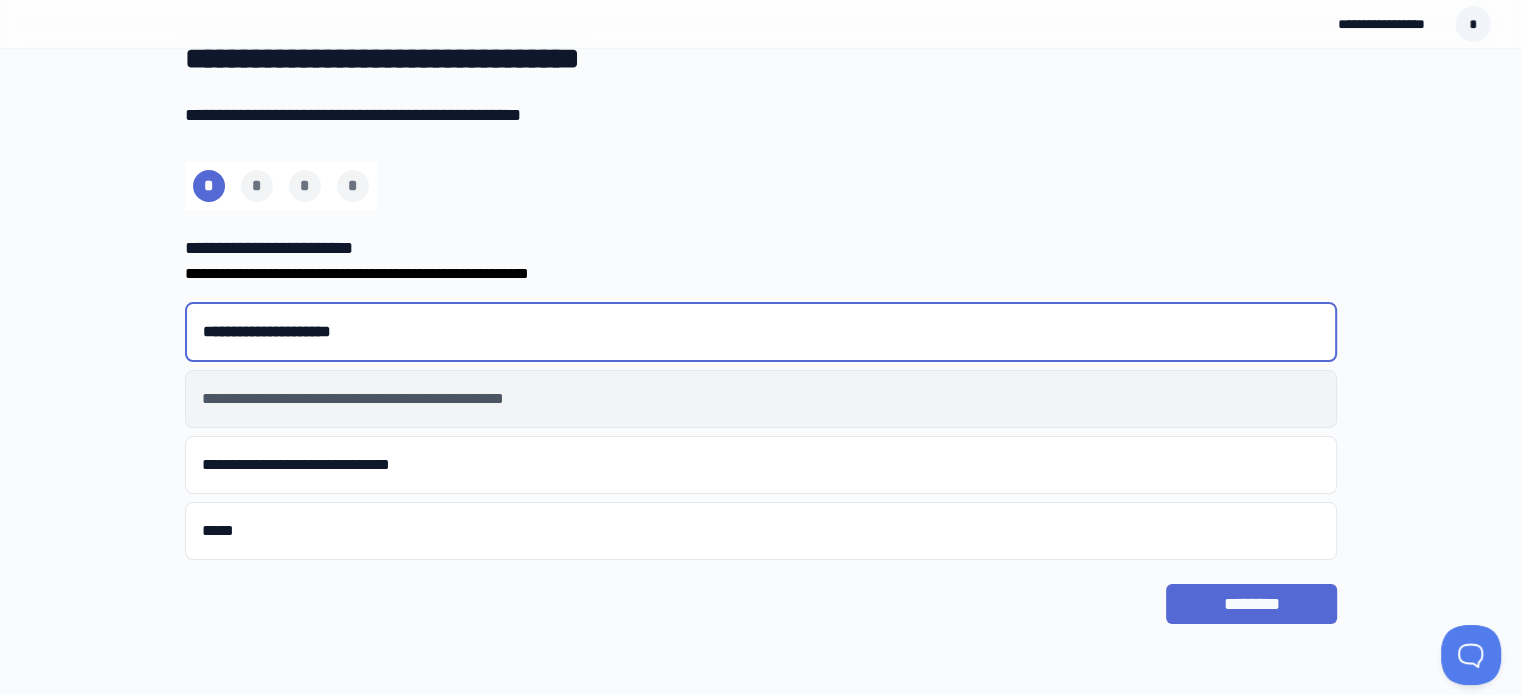click on "**********" at bounding box center (761, 399) 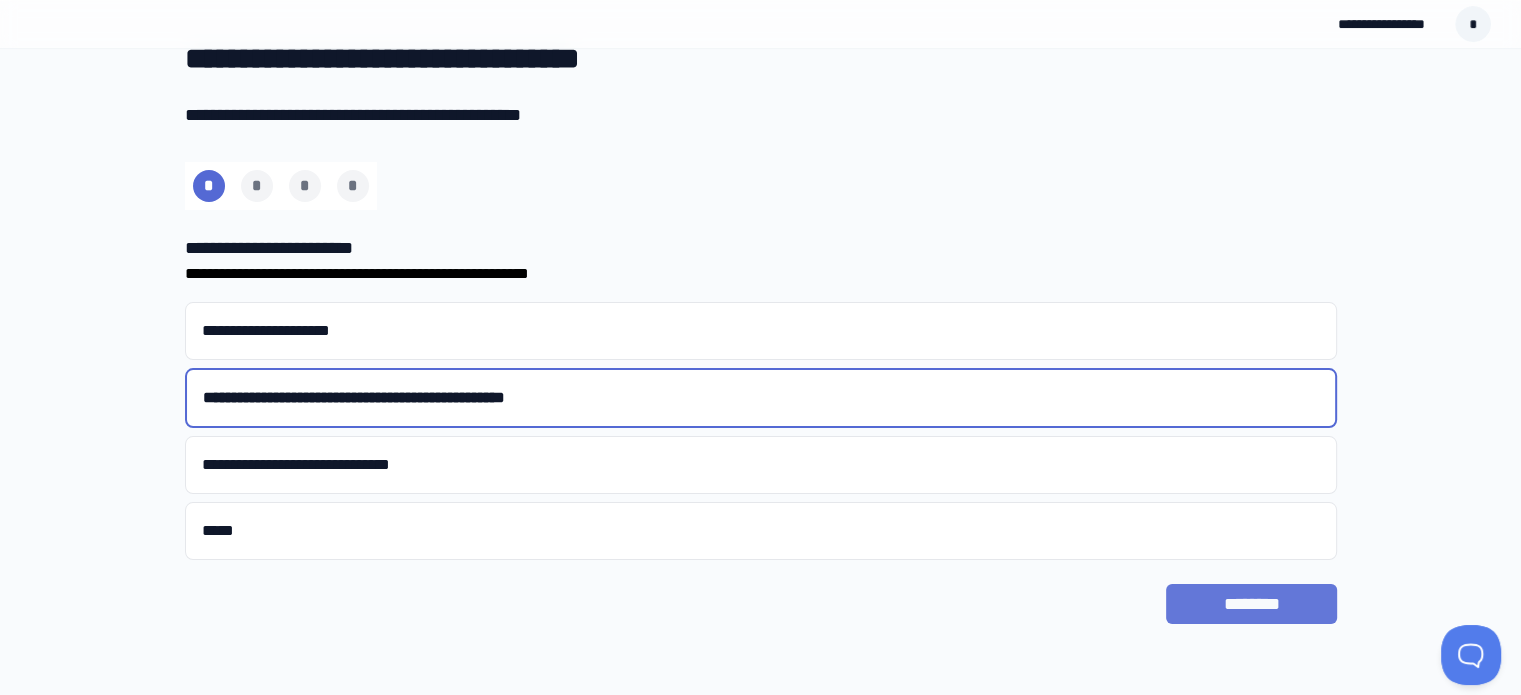 click on "********" at bounding box center [1251, 604] 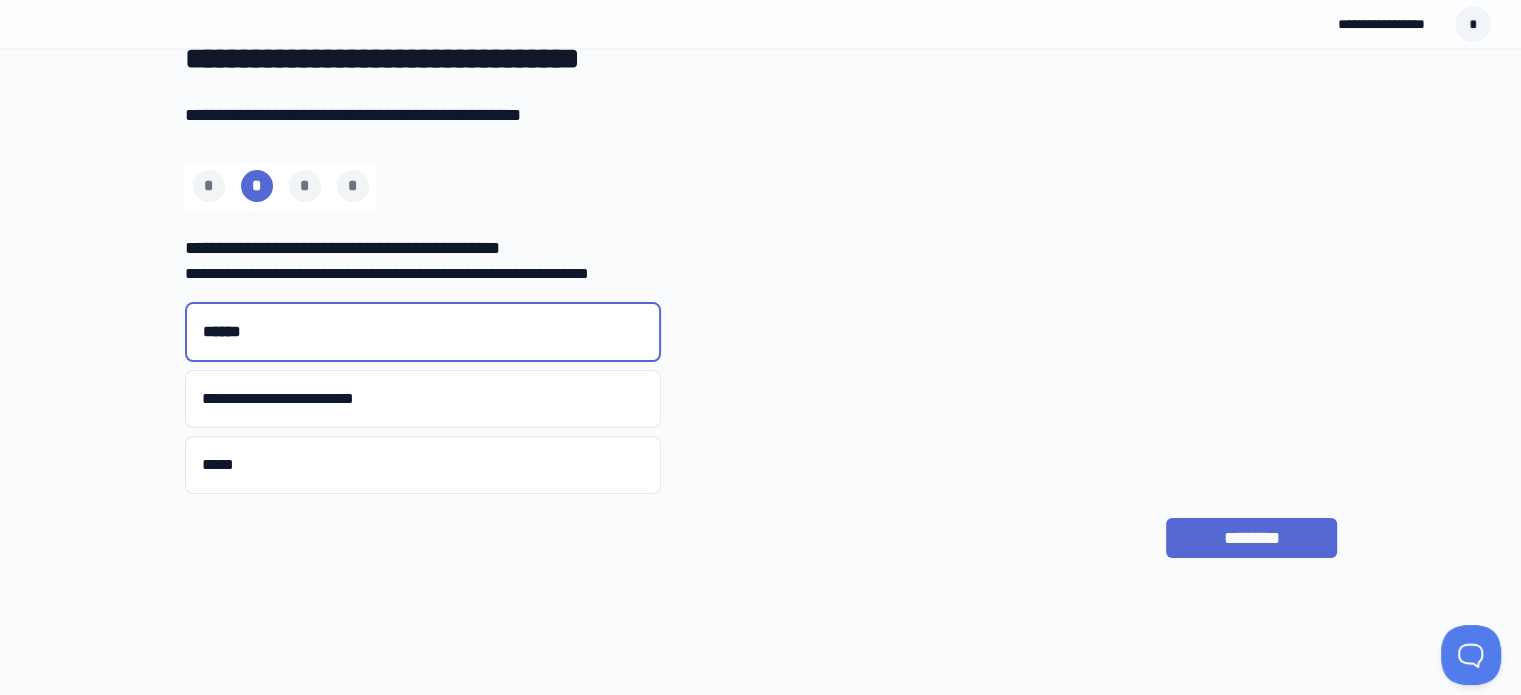 click on "**********" at bounding box center [760, 348] 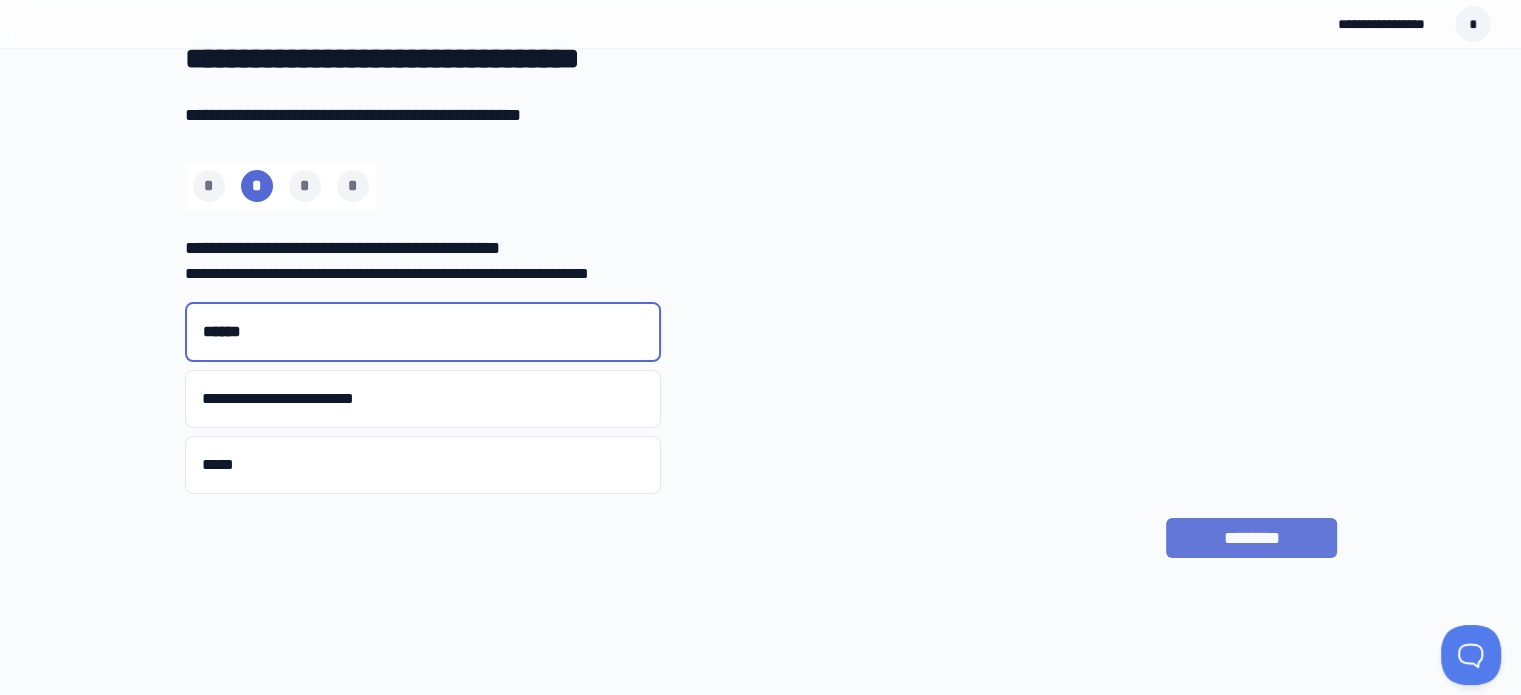 click on "********" at bounding box center [1251, 538] 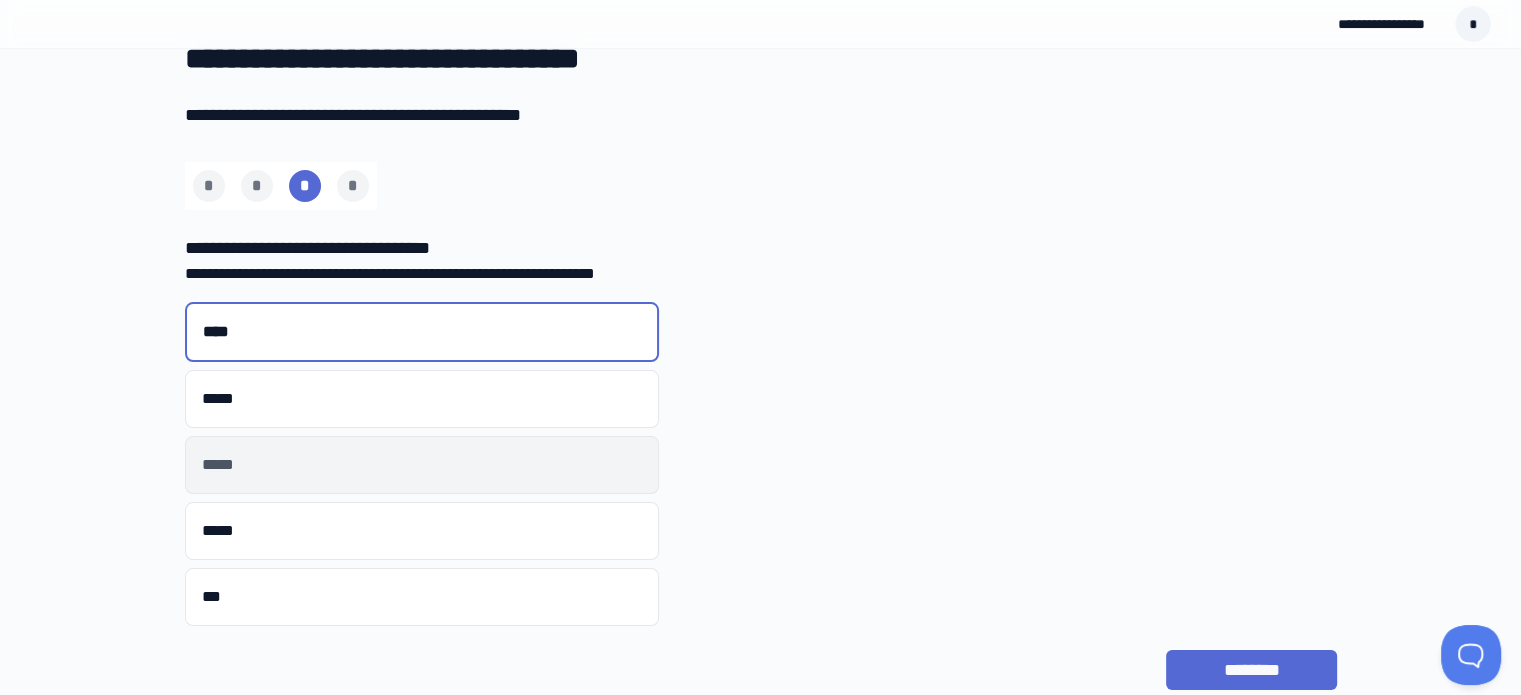 click on "*****" at bounding box center [422, 465] 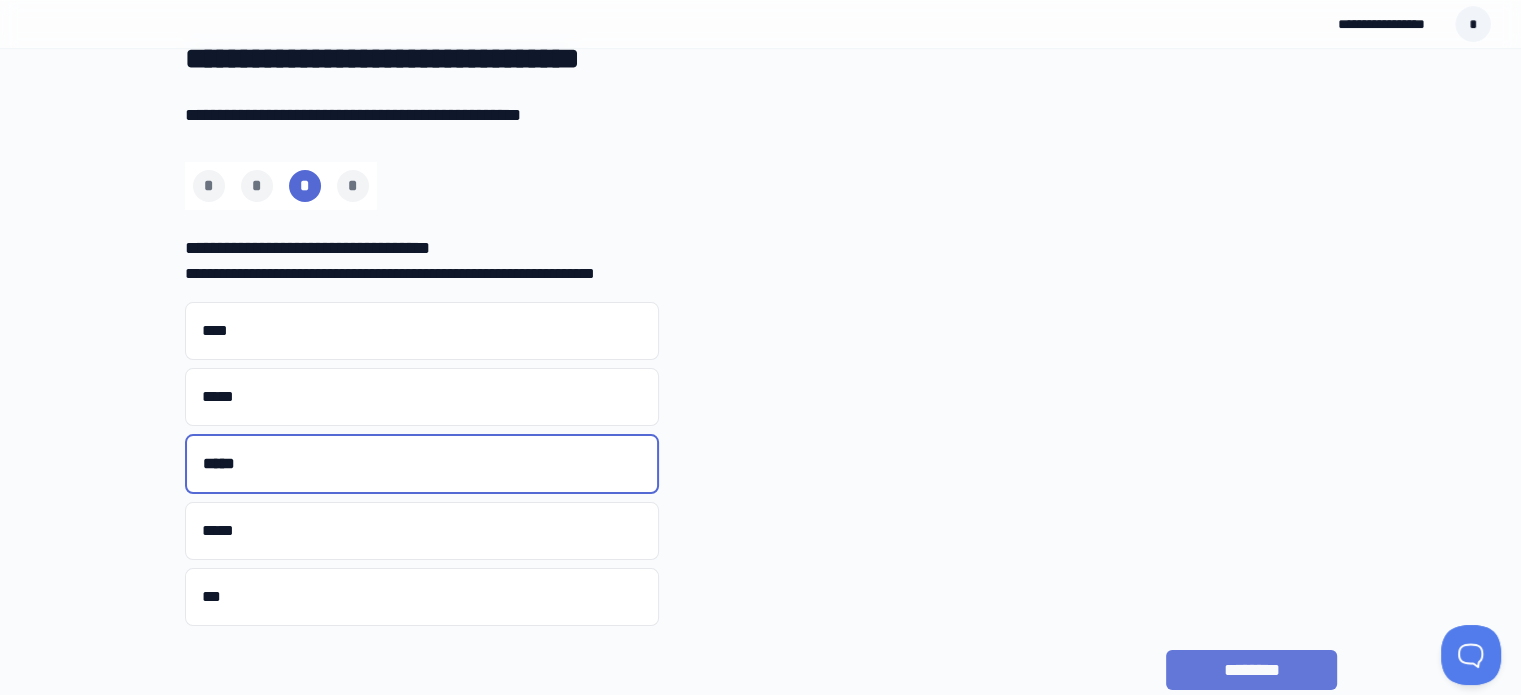 click on "********" at bounding box center [1251, 670] 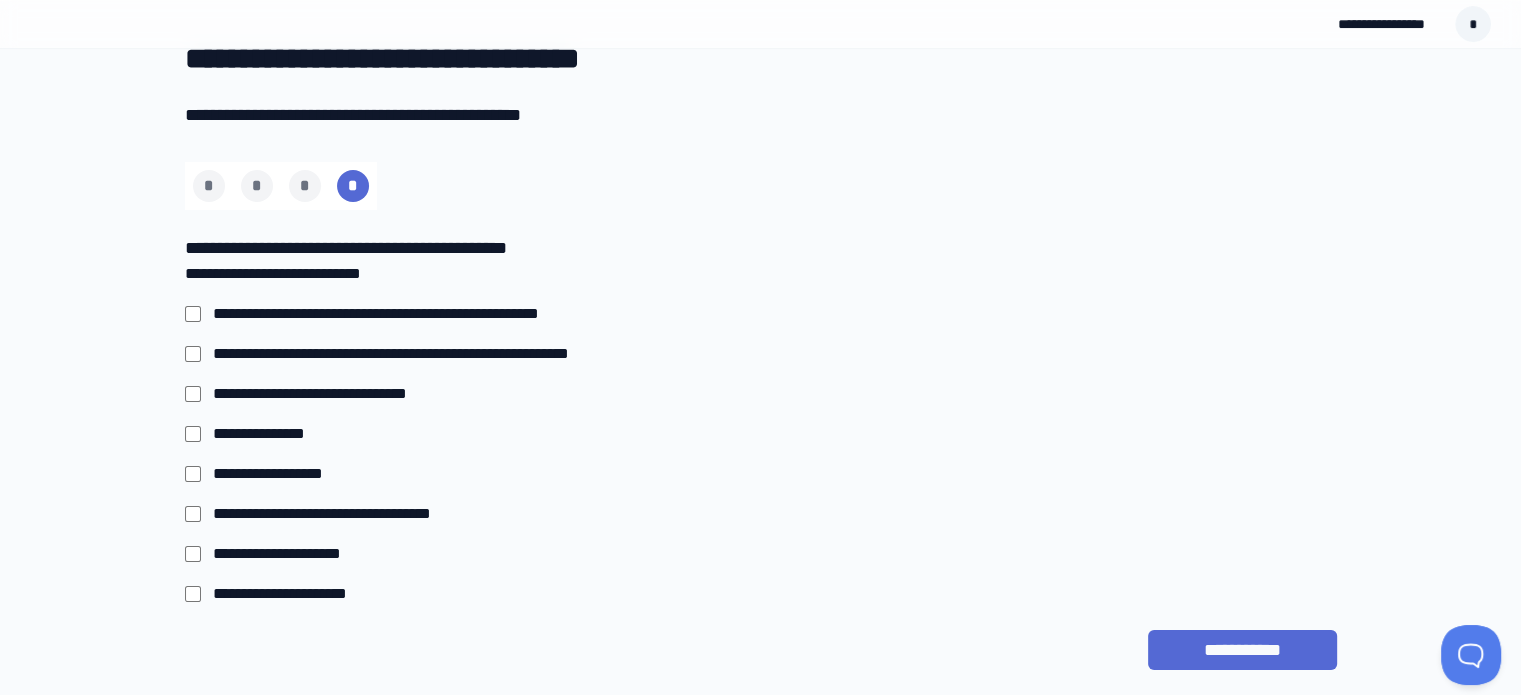 click on "**********" at bounding box center (422, 394) 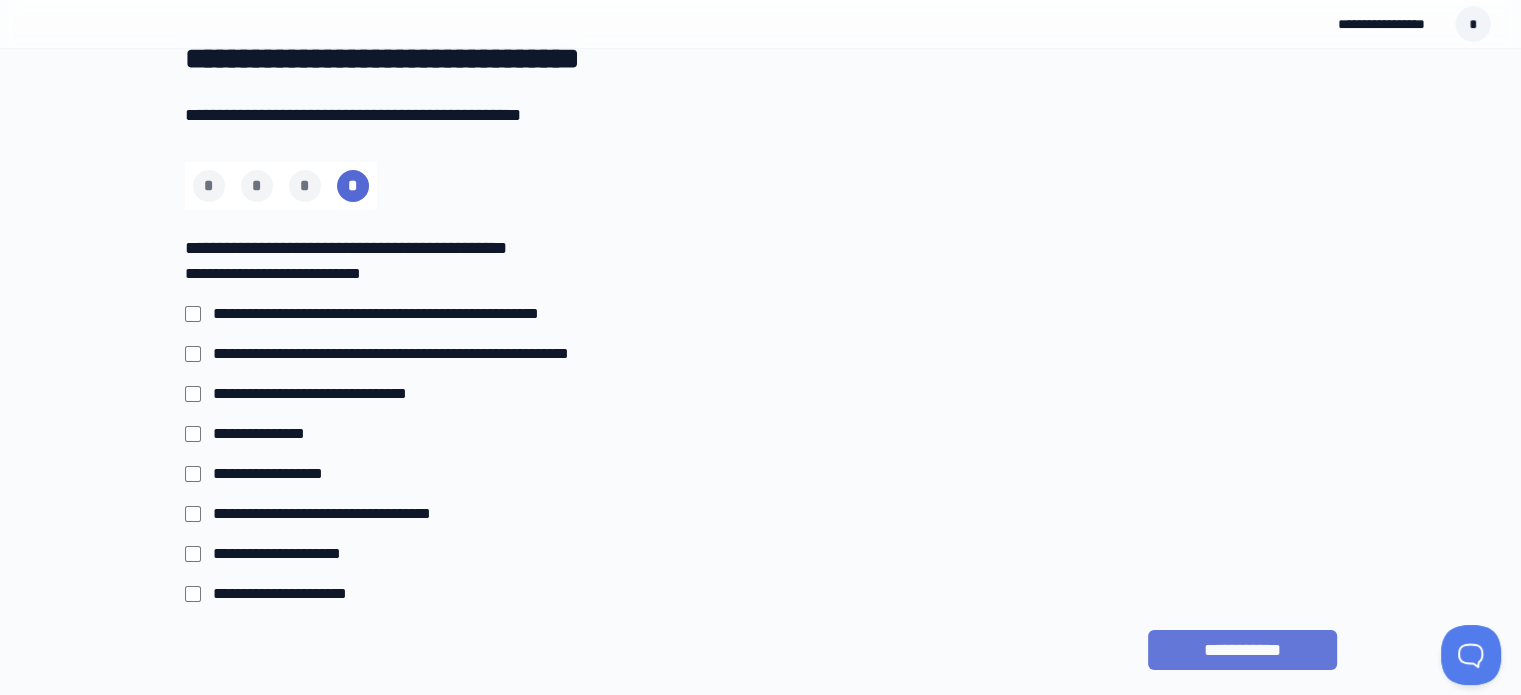 click on "**********" at bounding box center (1242, 650) 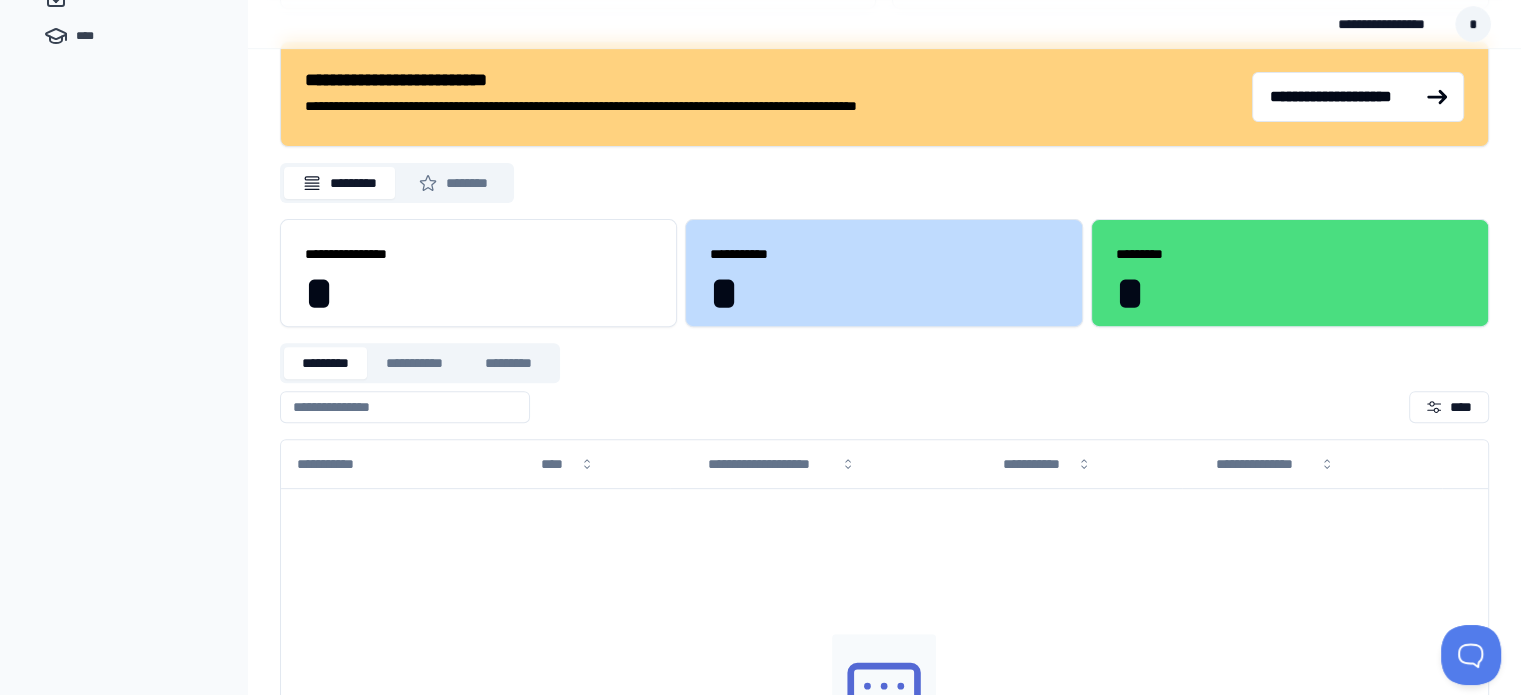 scroll, scrollTop: 656, scrollLeft: 0, axis: vertical 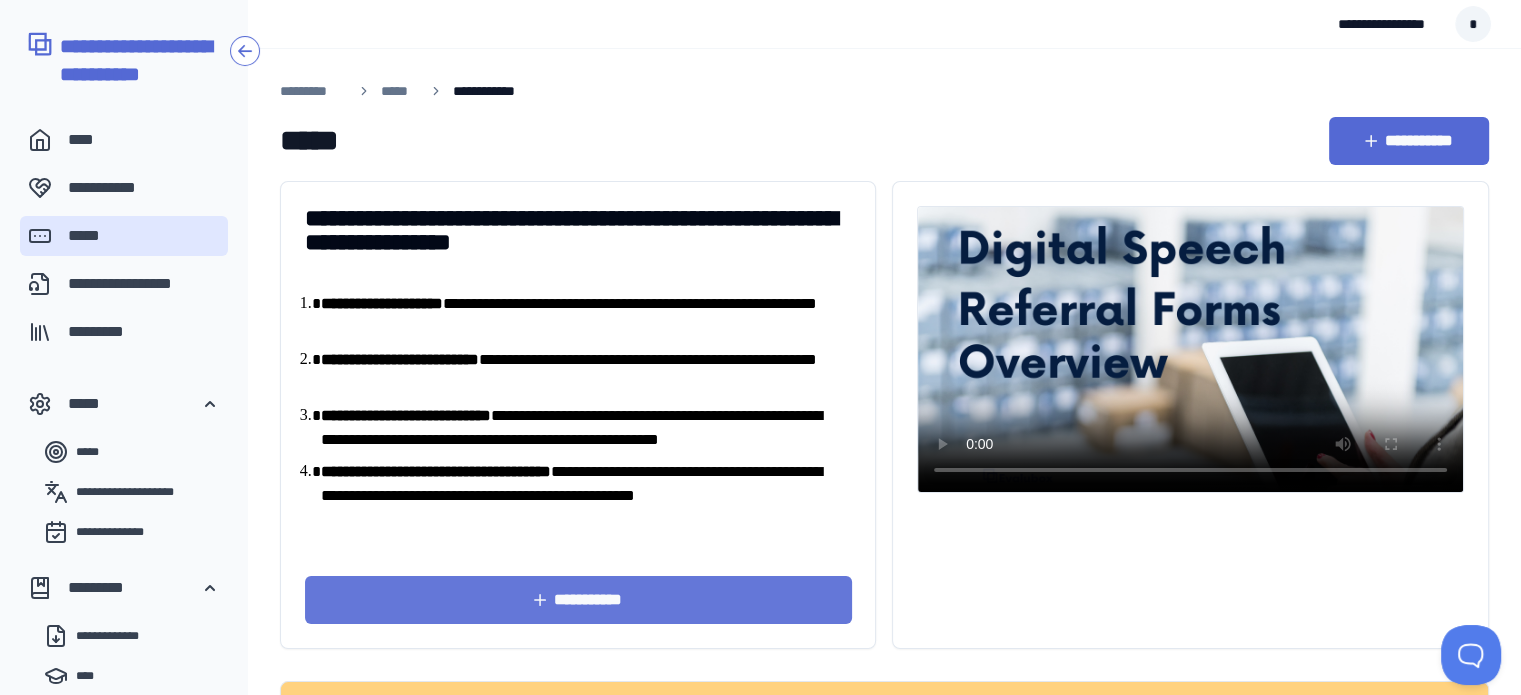 click on "**********" at bounding box center (578, 600) 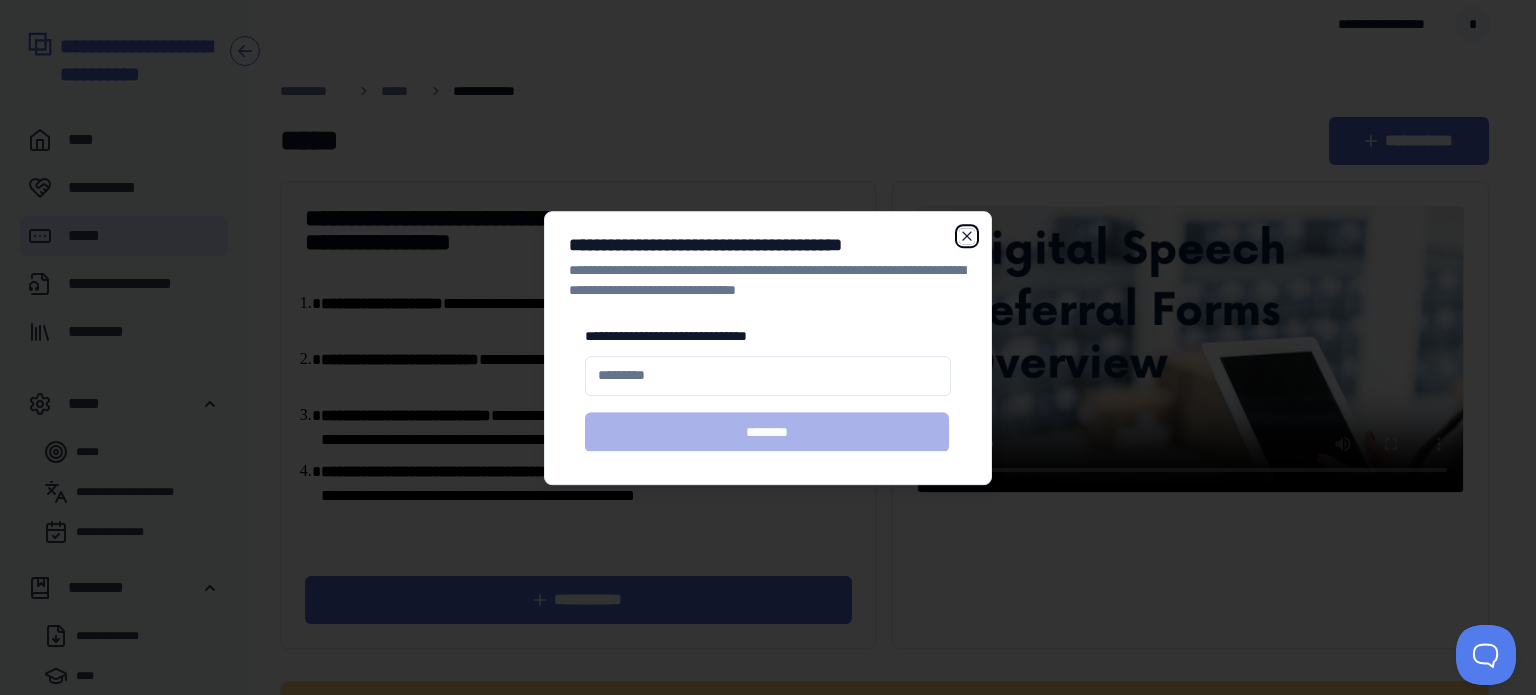 click 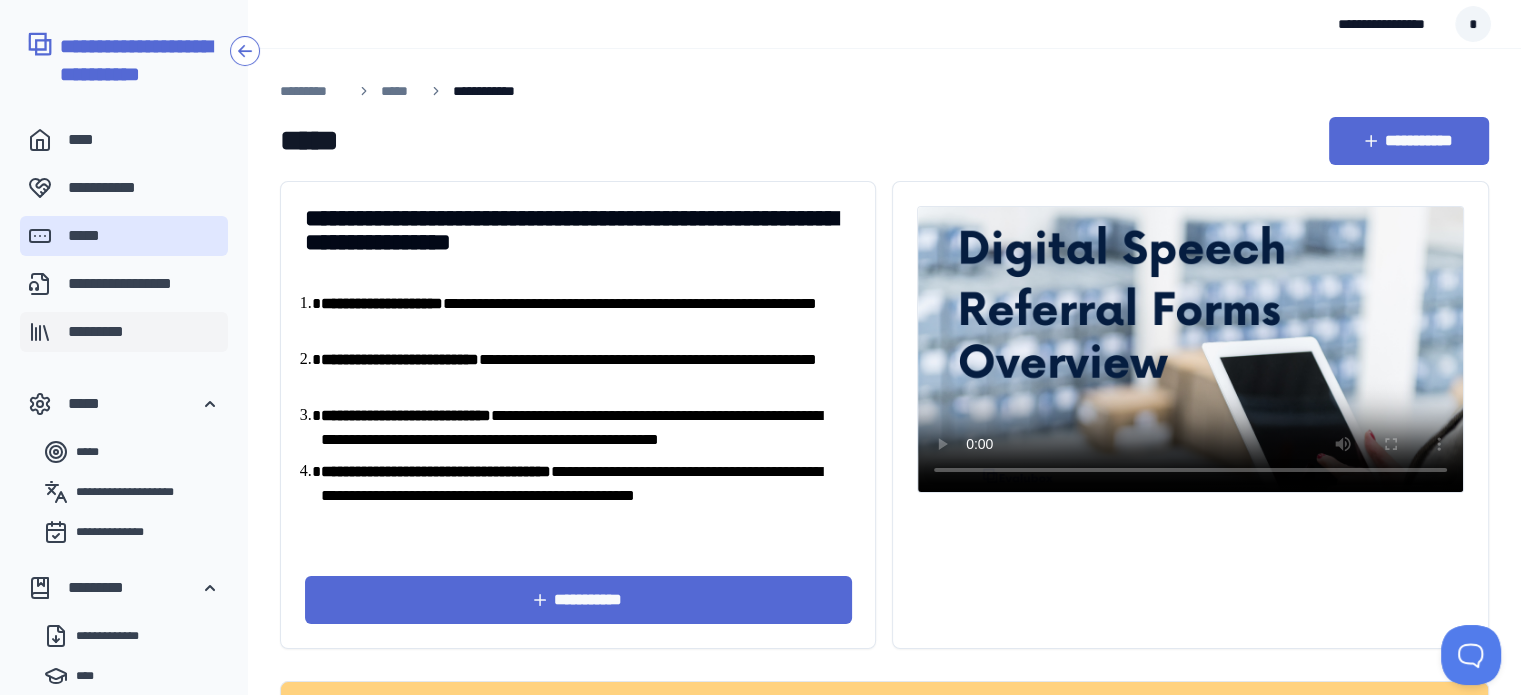 click on "*********" at bounding box center (144, 332) 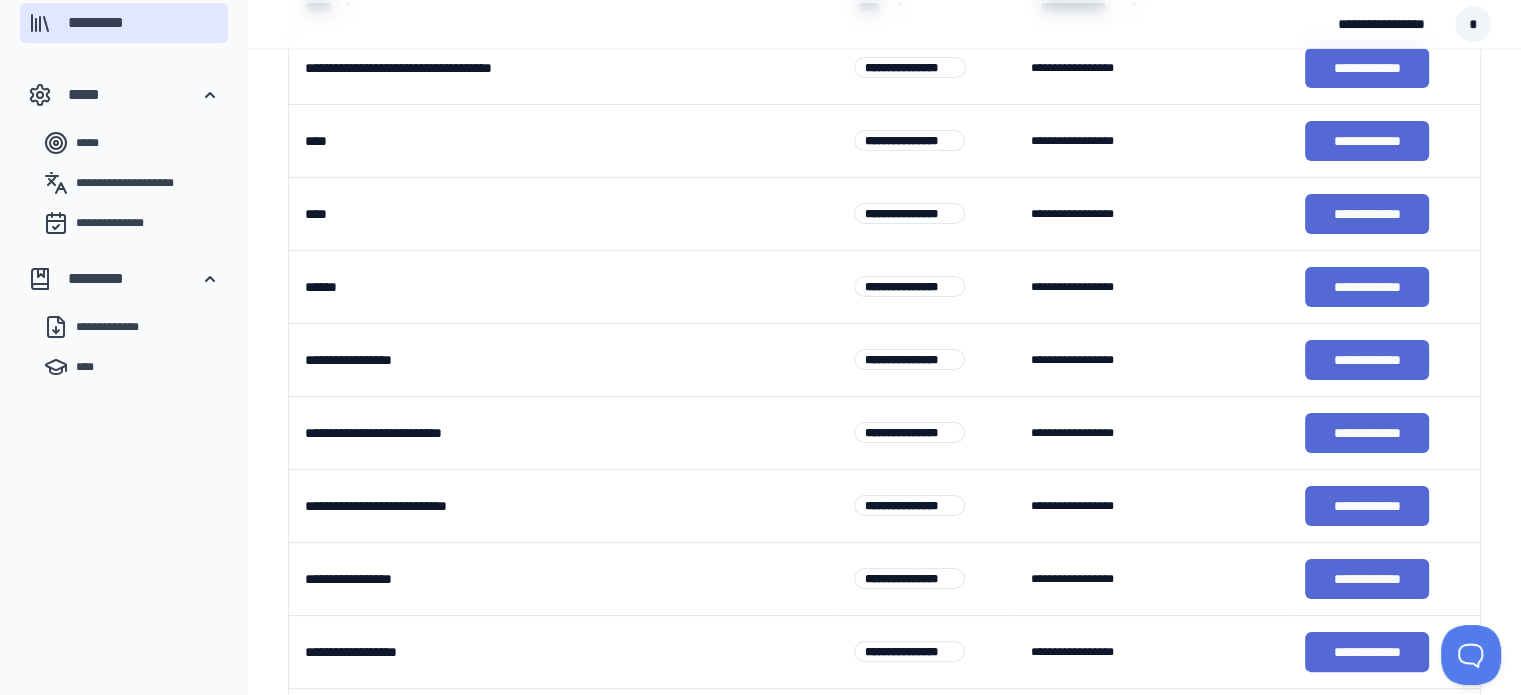 scroll, scrollTop: 388, scrollLeft: 0, axis: vertical 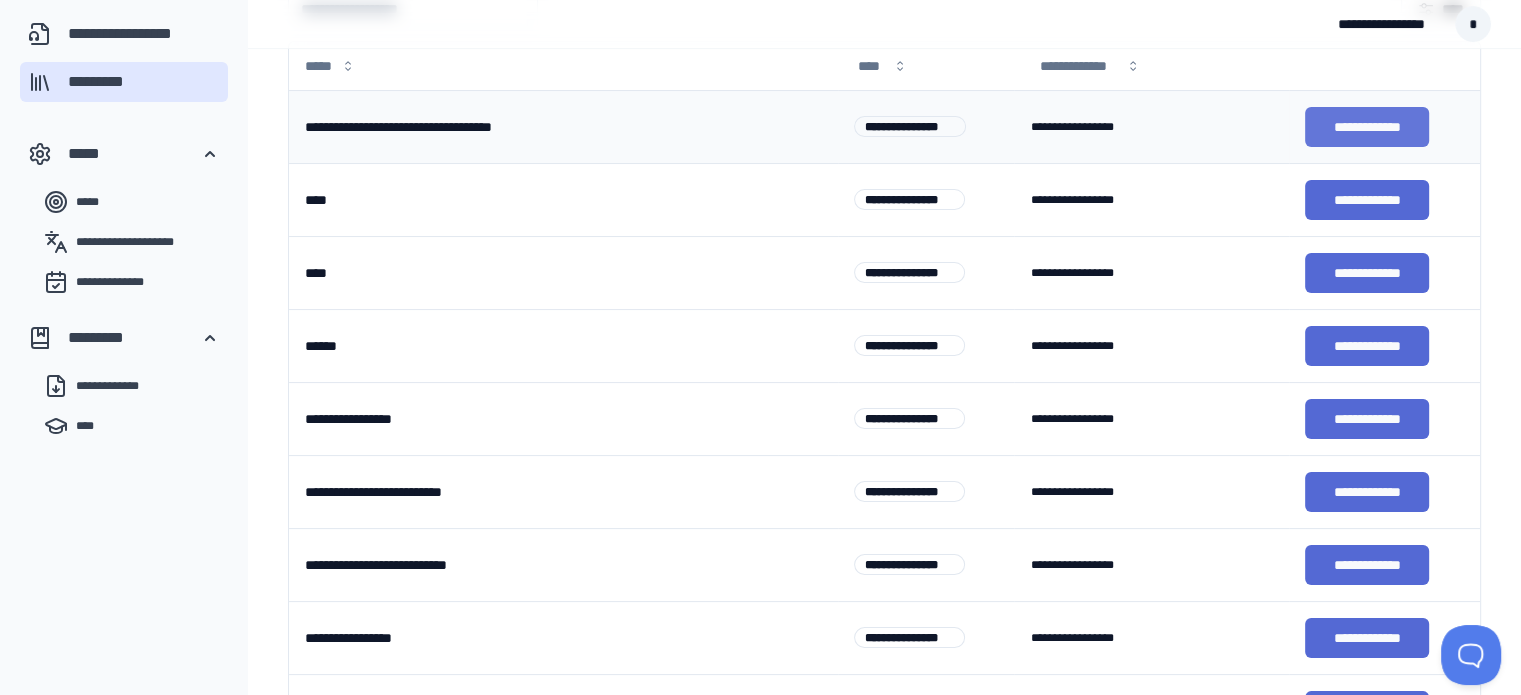 click on "**********" at bounding box center [1366, 127] 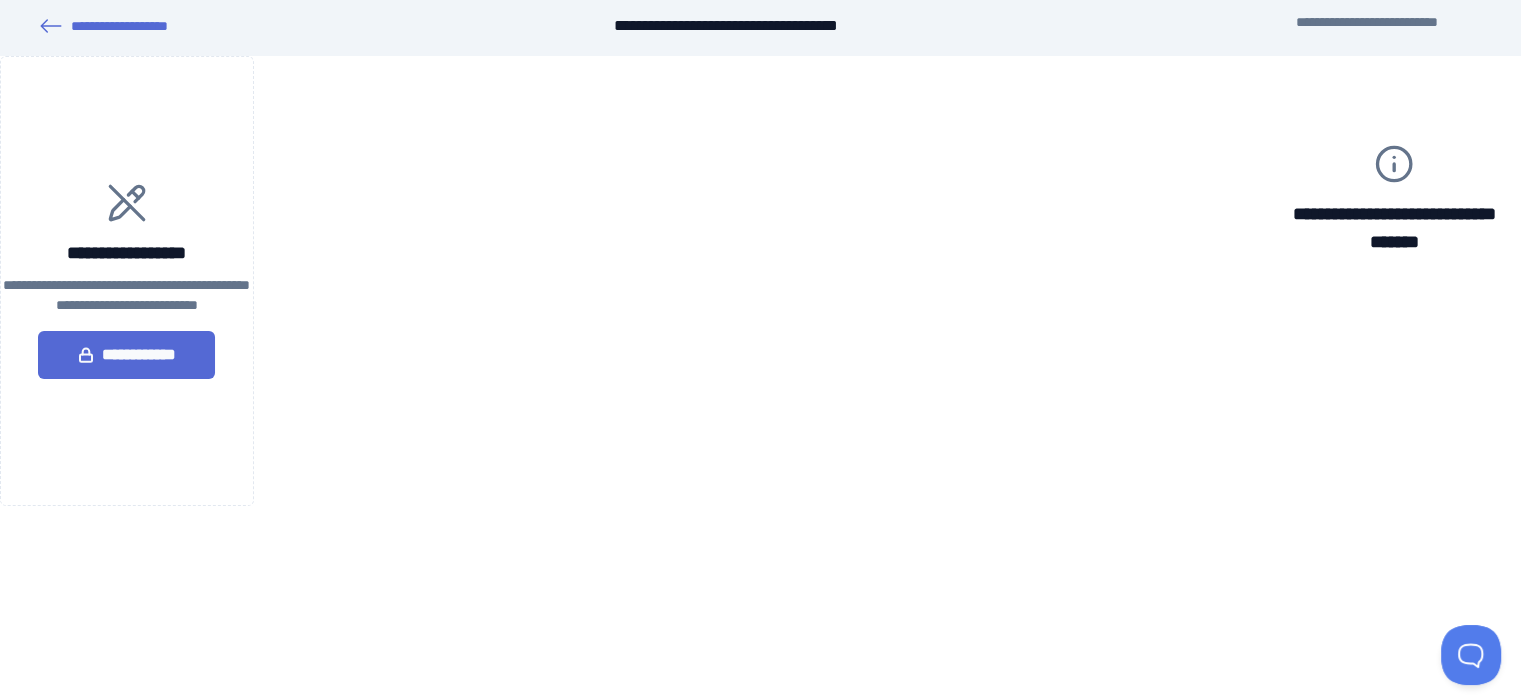 type on "**********" 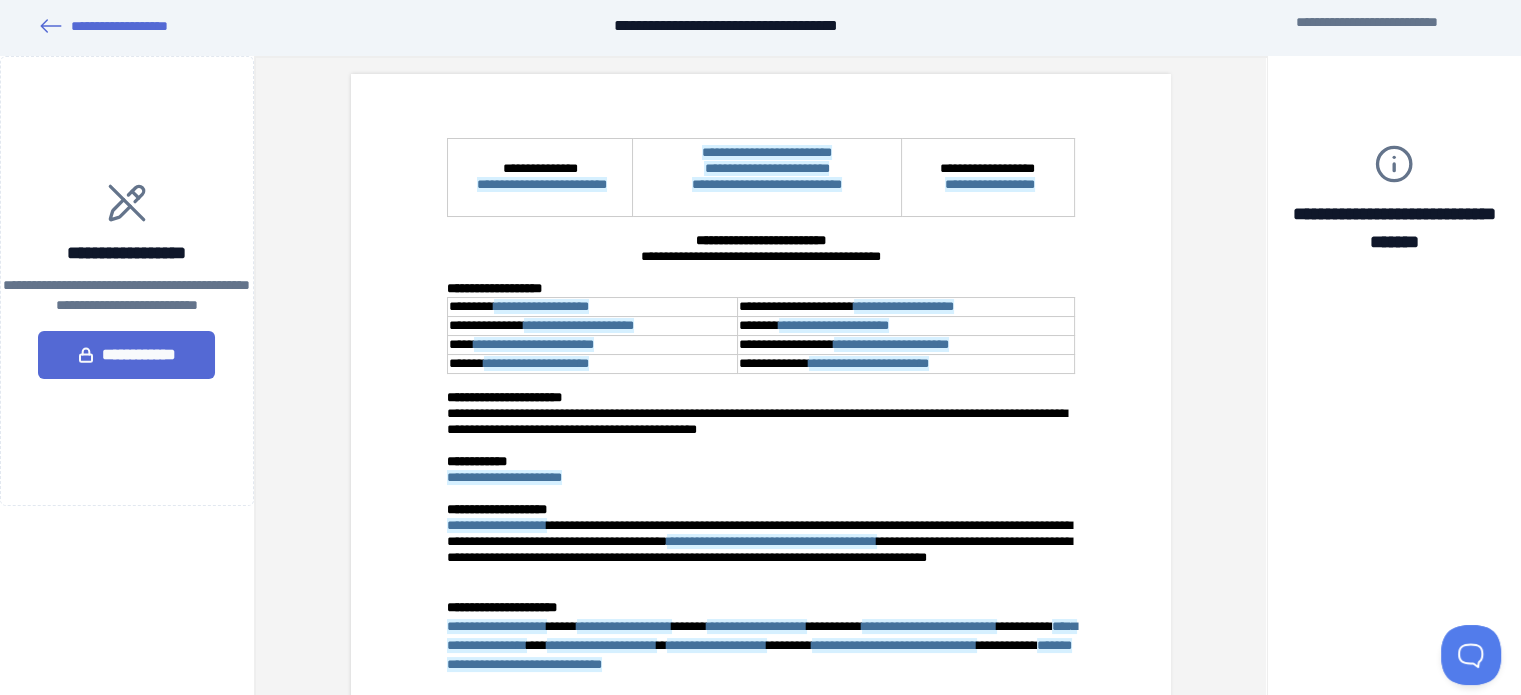 scroll, scrollTop: 0, scrollLeft: 0, axis: both 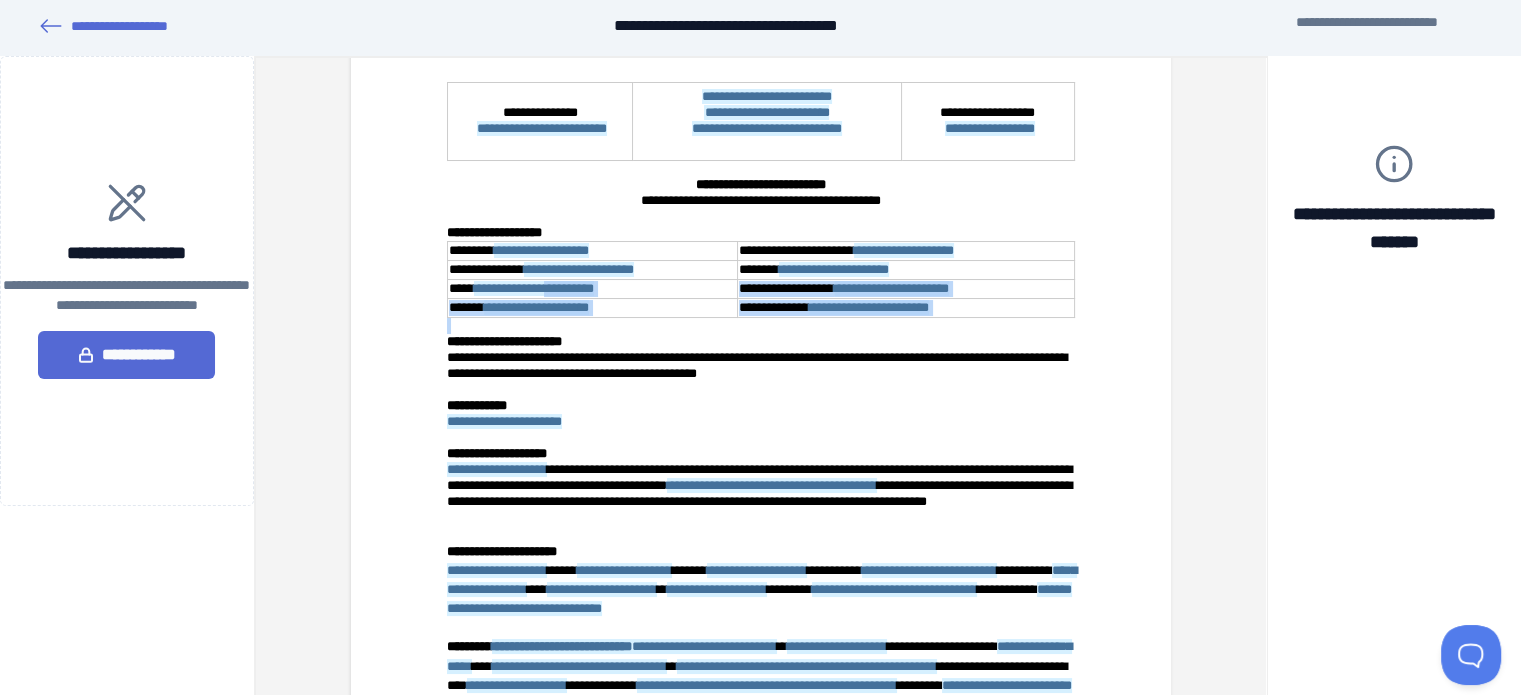drag, startPoint x: 643, startPoint y: 316, endPoint x: 561, endPoint y: 284, distance: 88.02273 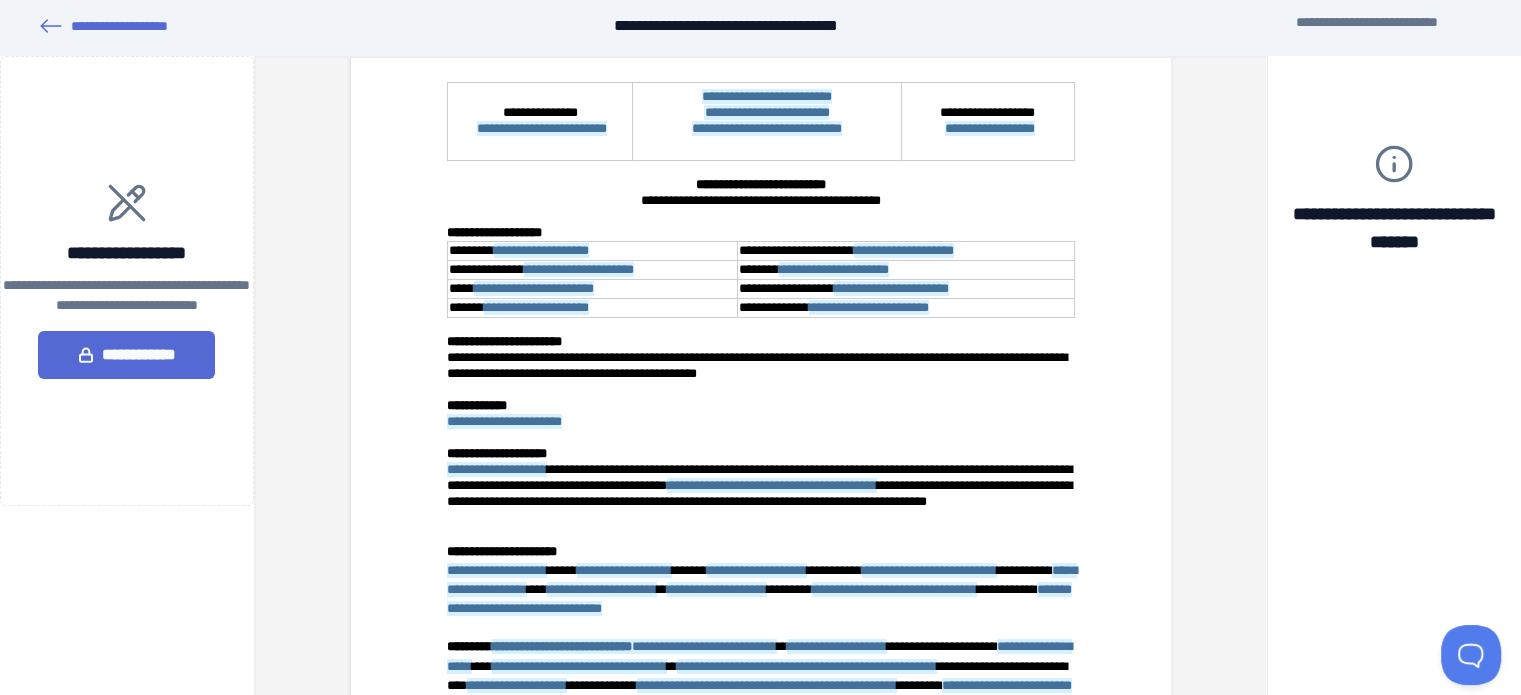 click on "**********" at bounding box center [533, 288] 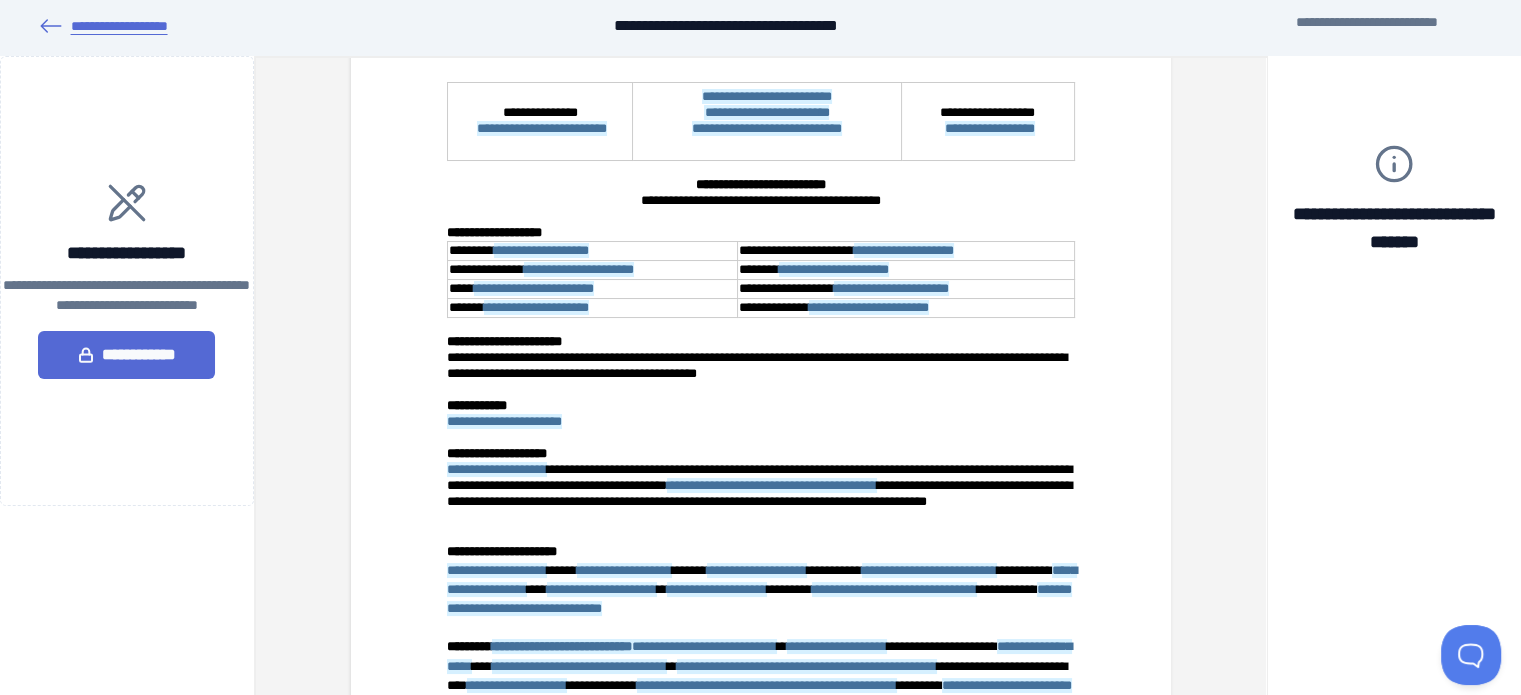 click on "**********" at bounding box center (103, 26) 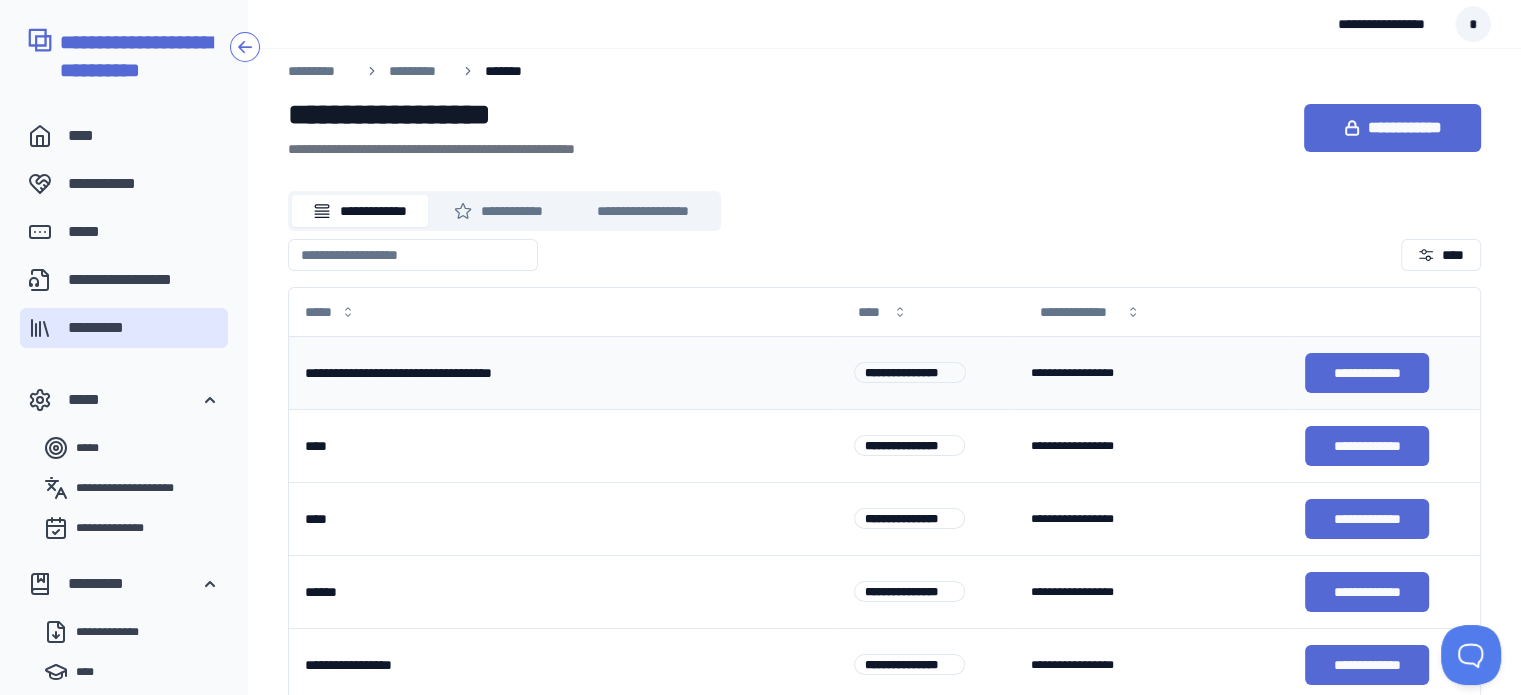 click on "**********" at bounding box center [512, 373] 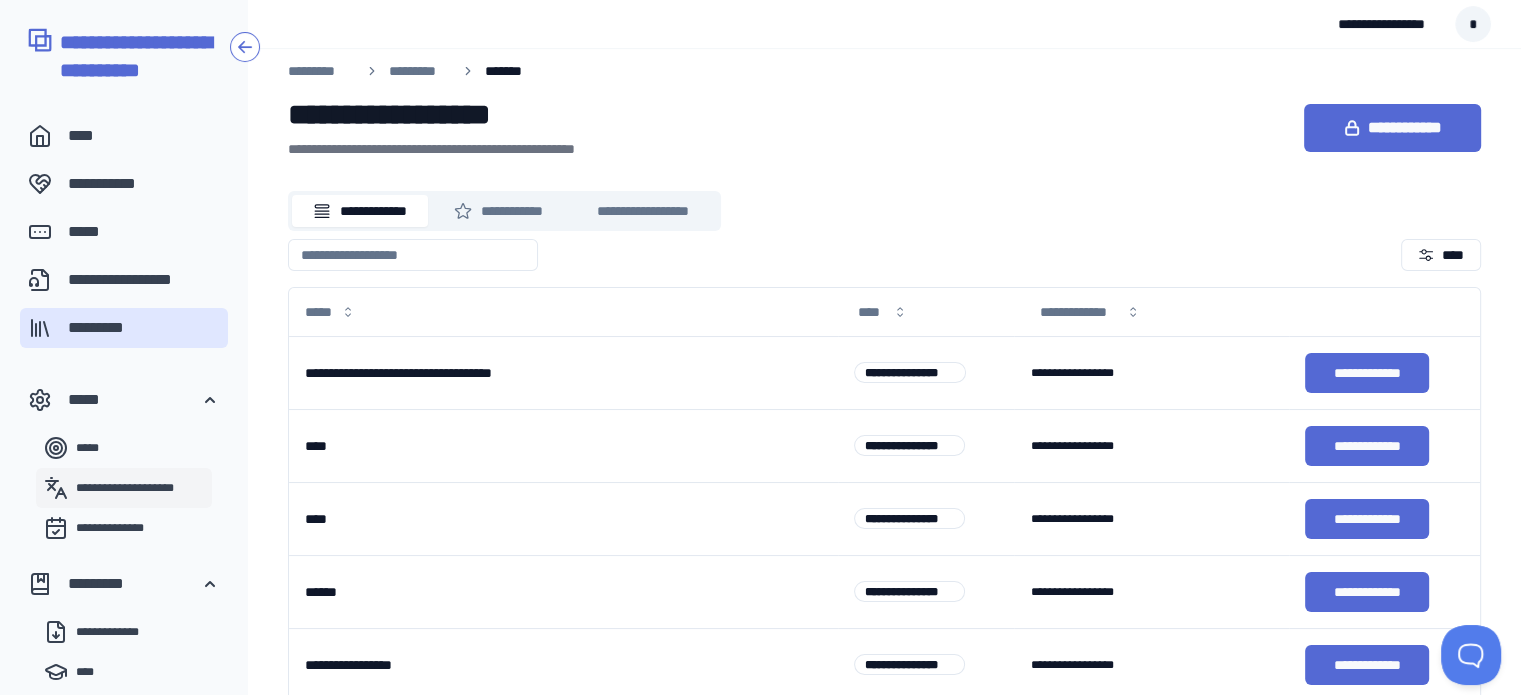 click on "**********" at bounding box center (140, 488) 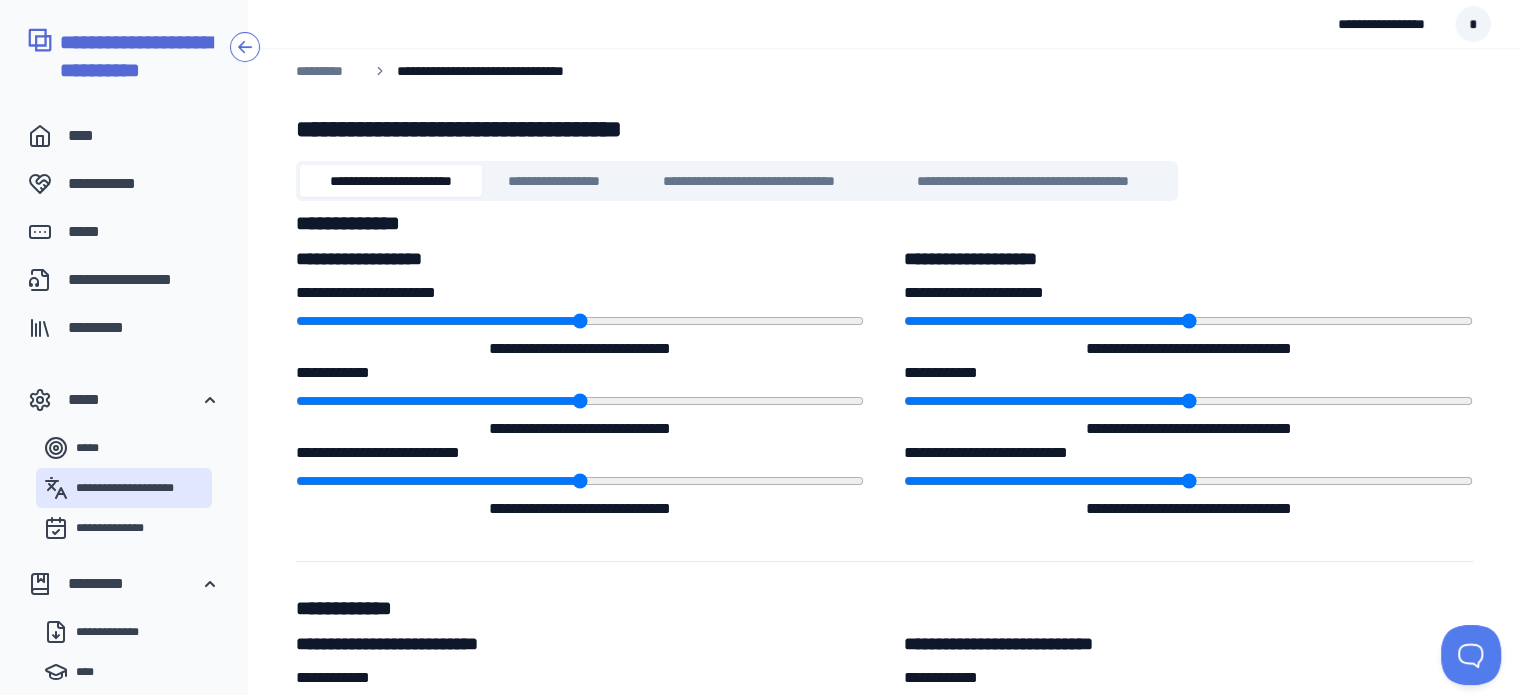 drag, startPoint x: 584, startPoint y: 324, endPoint x: 736, endPoint y: 335, distance: 152.3975 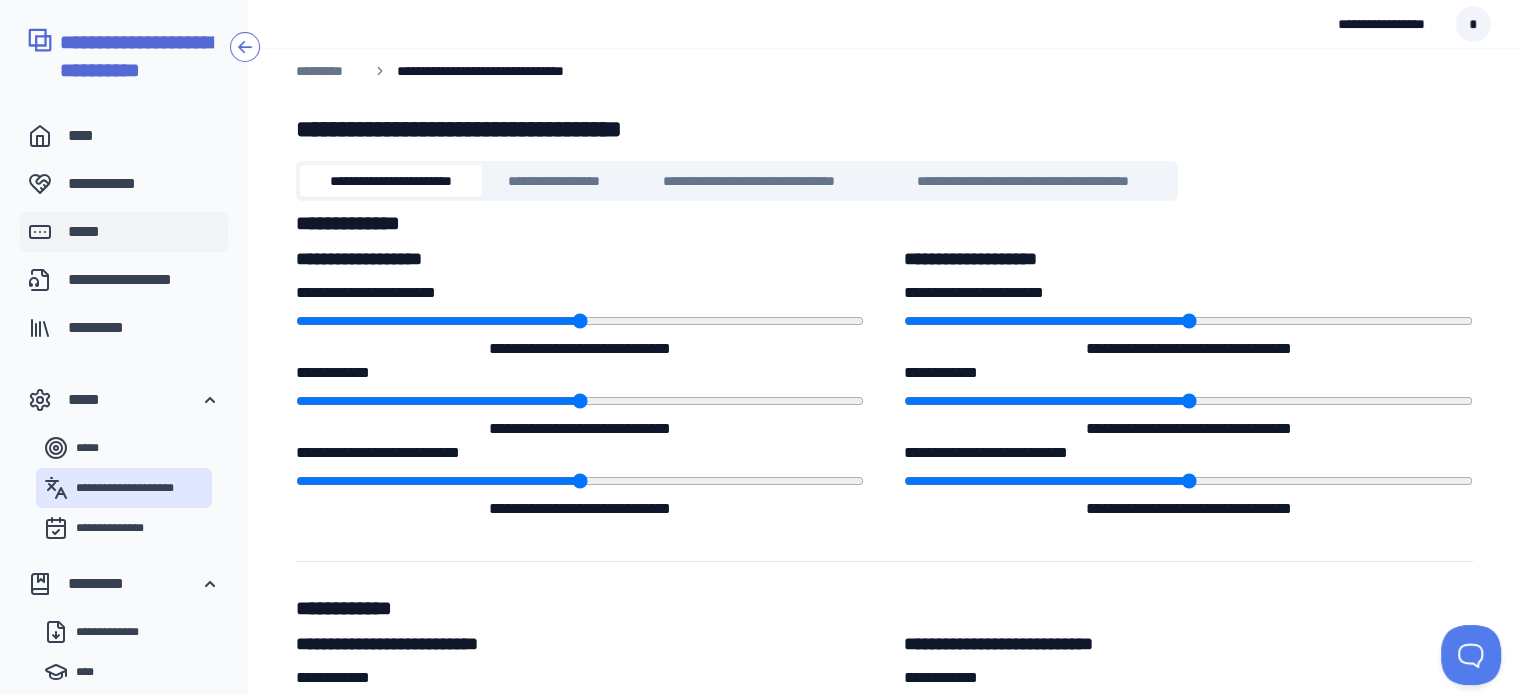 click on "*****" at bounding box center (144, 232) 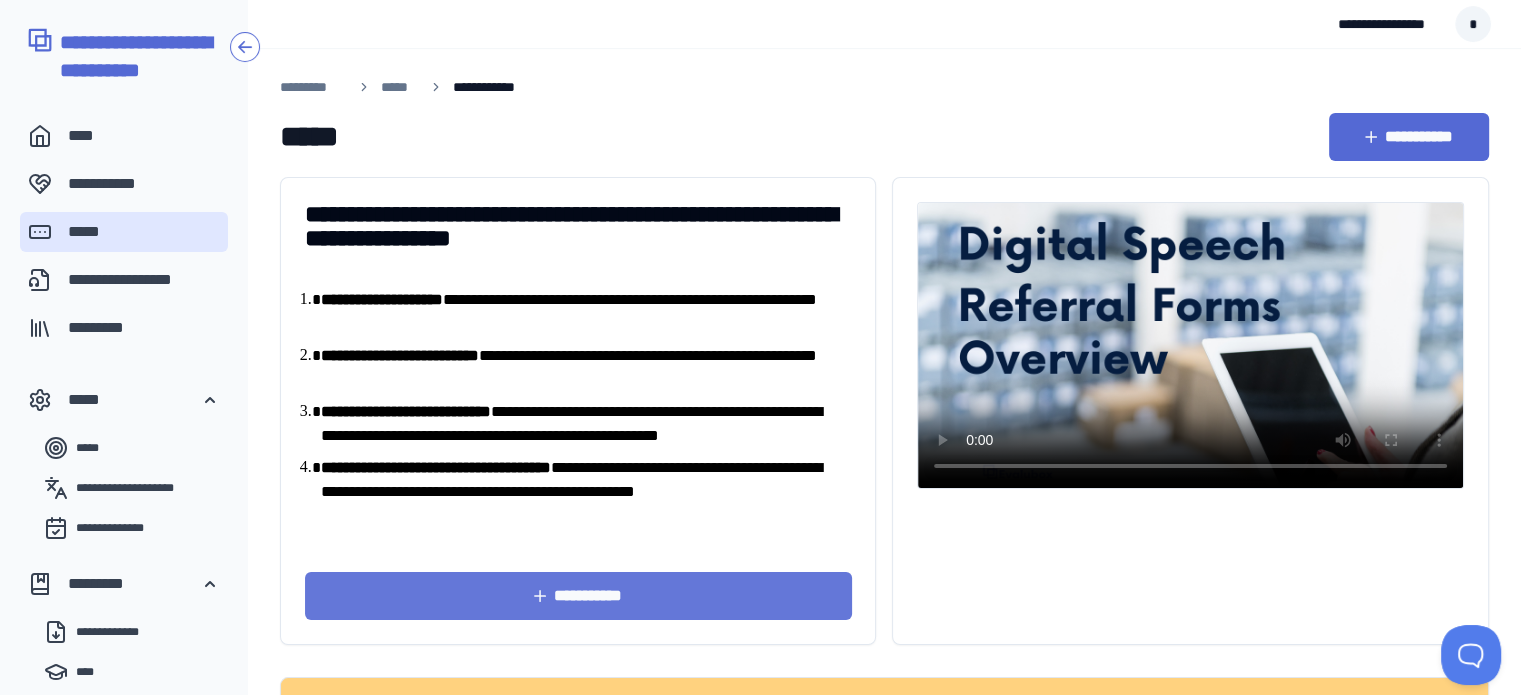 click on "**********" at bounding box center (578, 596) 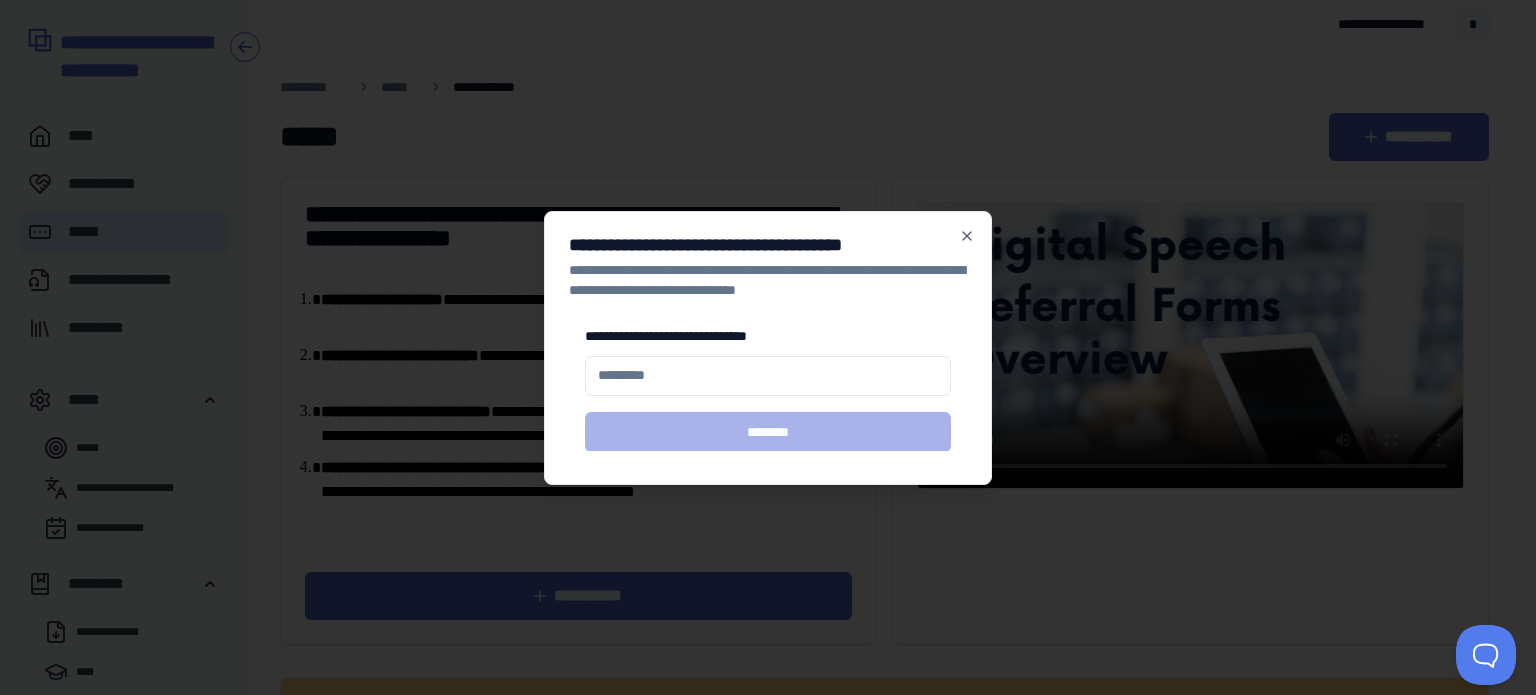 click at bounding box center (768, 376) 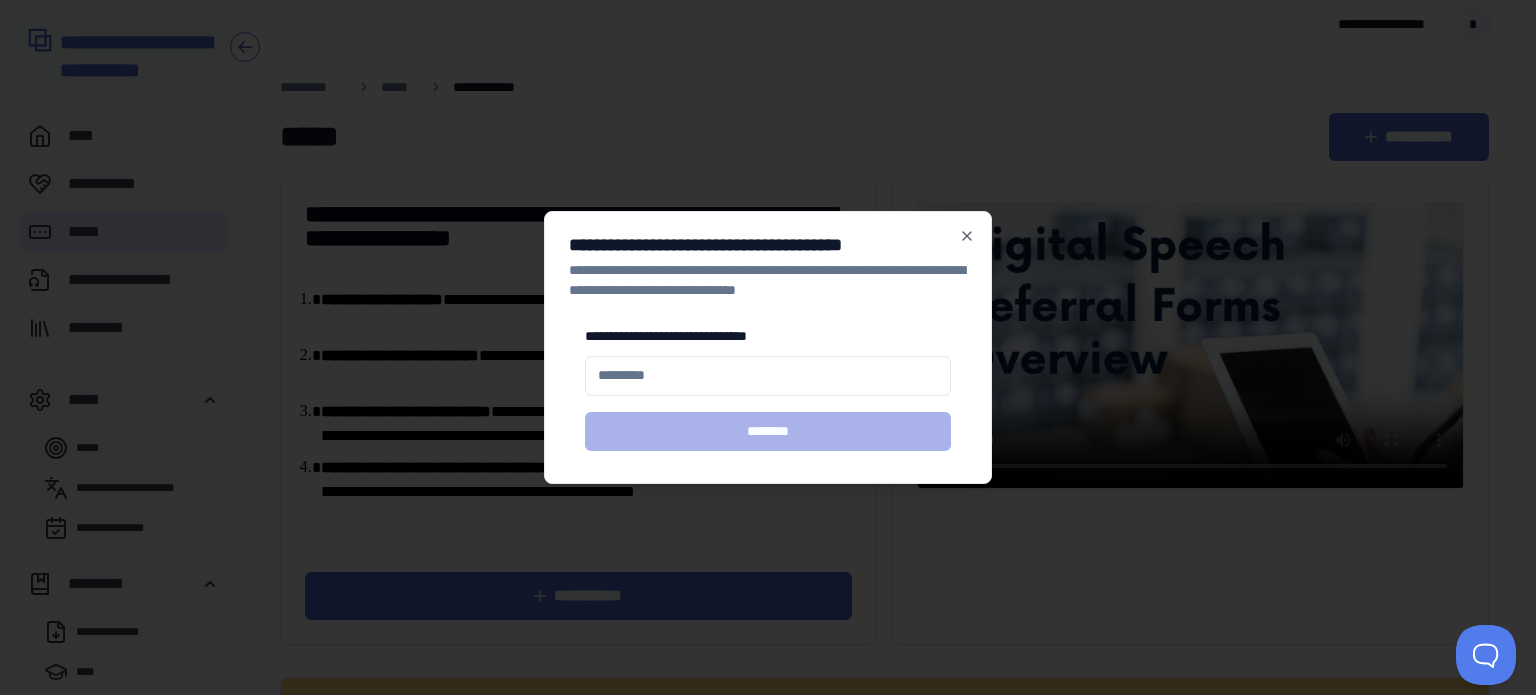 click at bounding box center (768, 376) 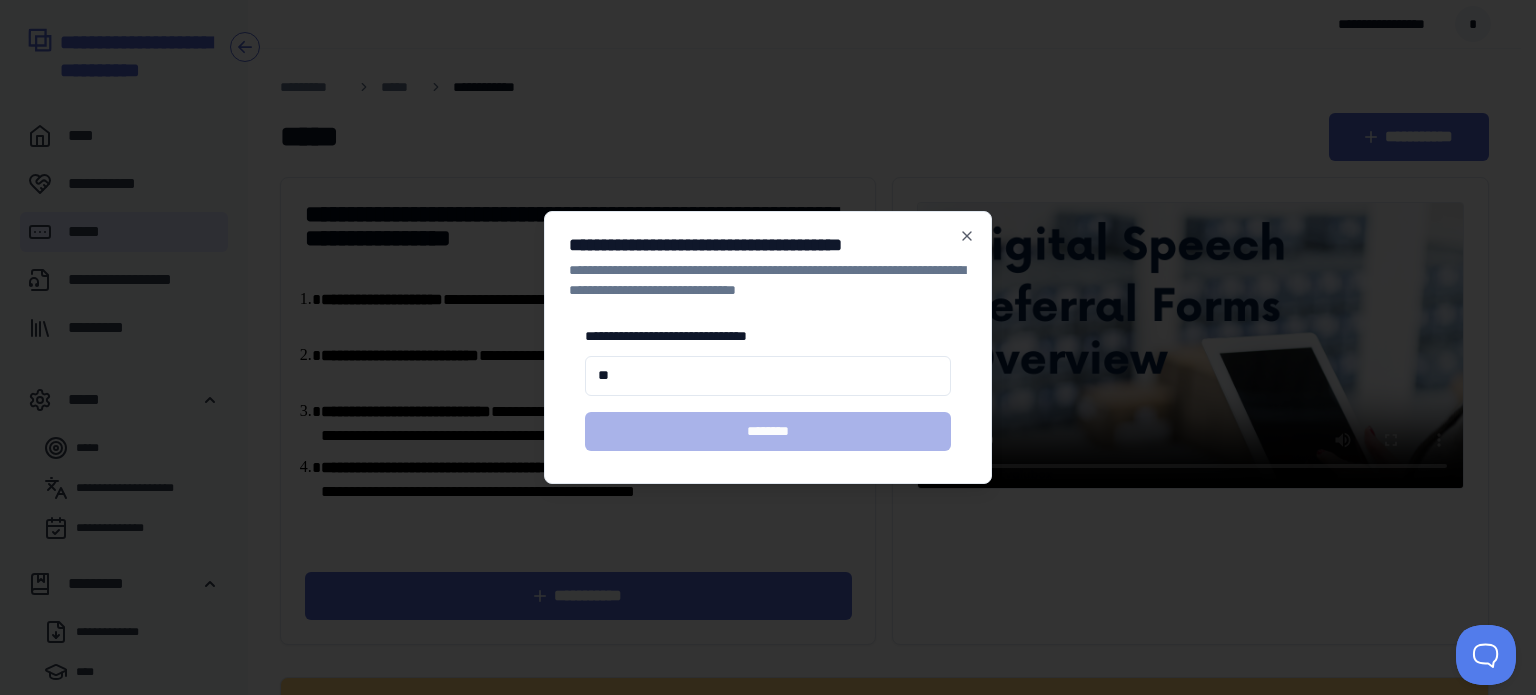 click on "**********" at bounding box center [768, 388] 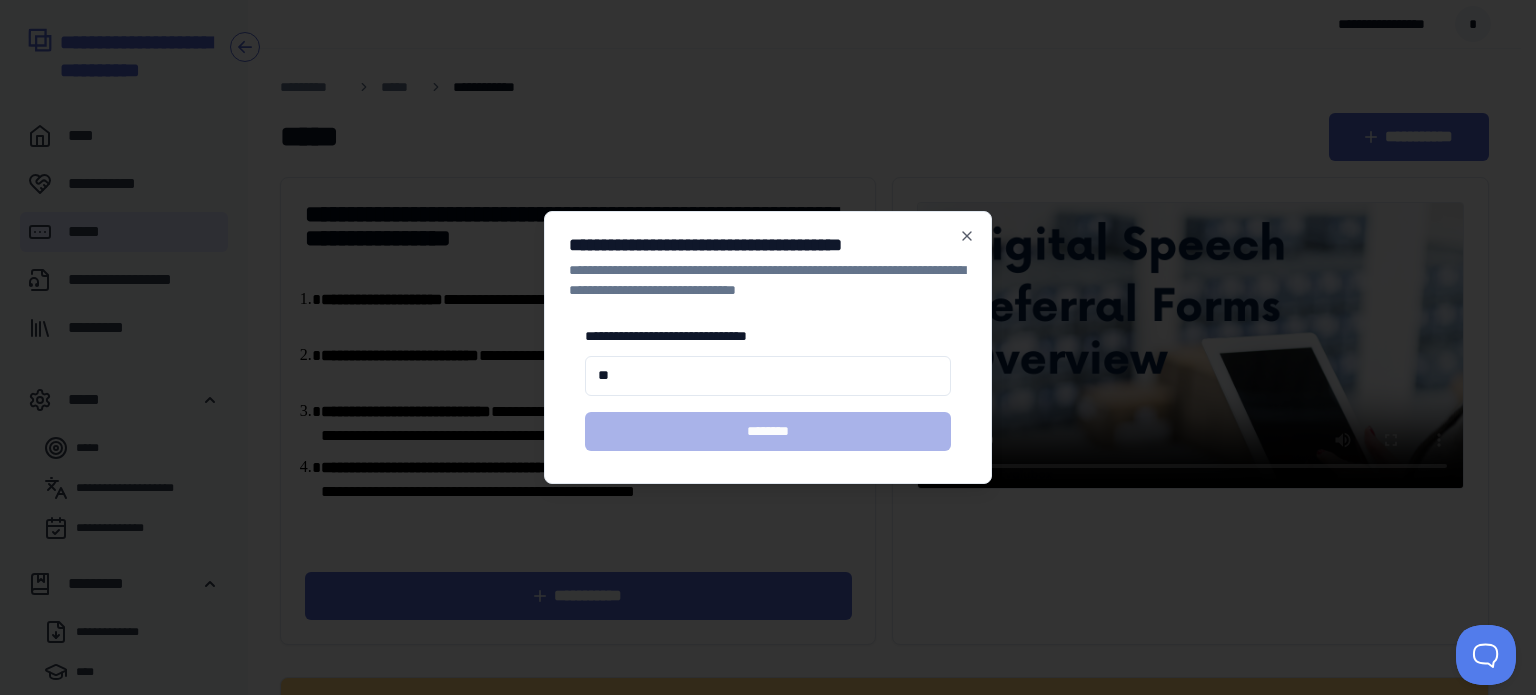 type on "**********" 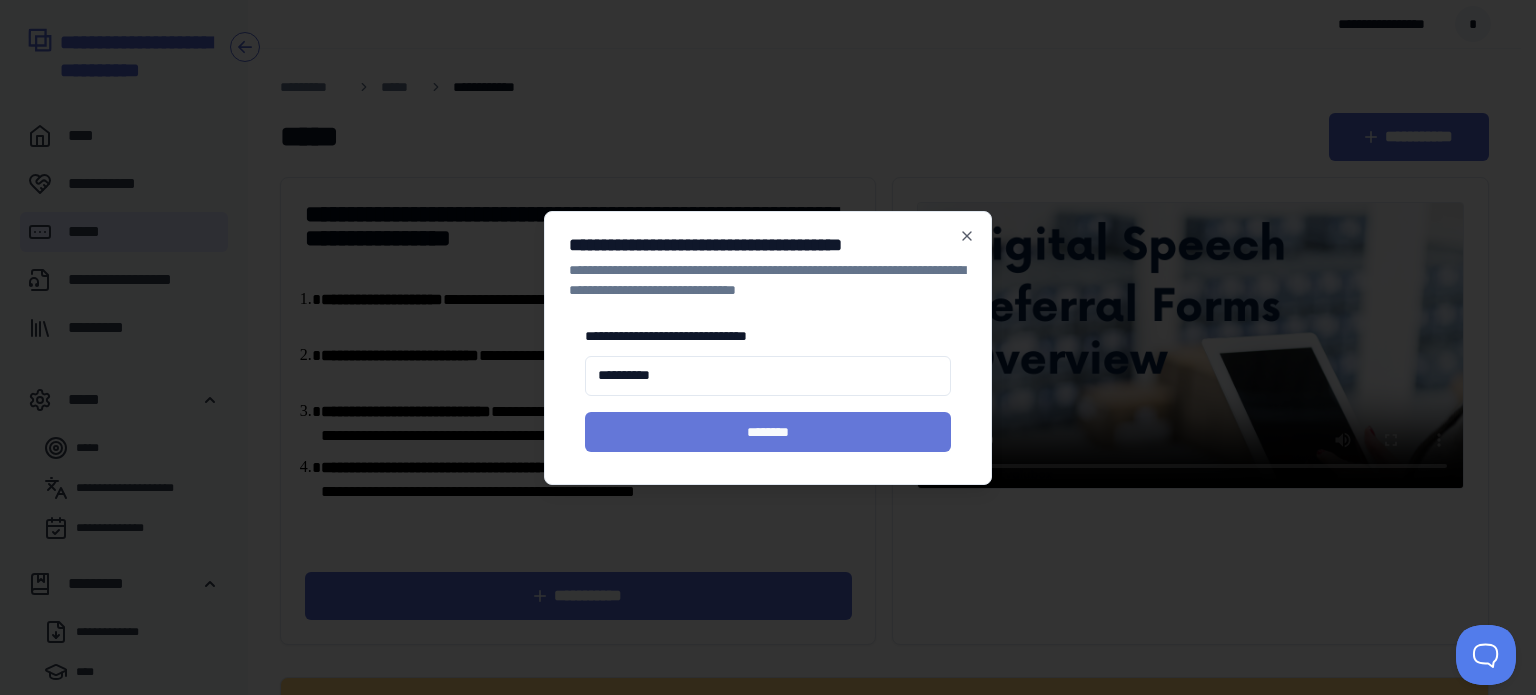 click on "********" at bounding box center [768, 432] 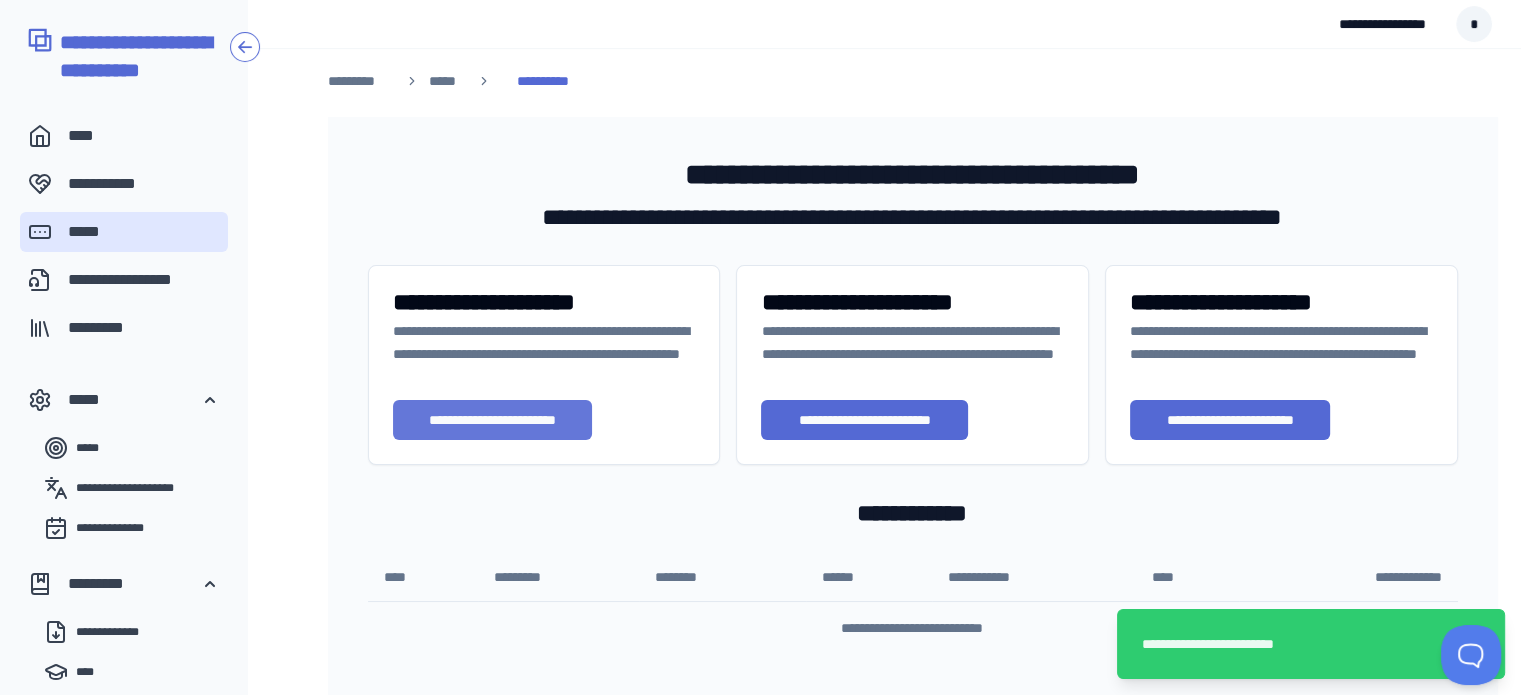 click on "**********" at bounding box center (492, 420) 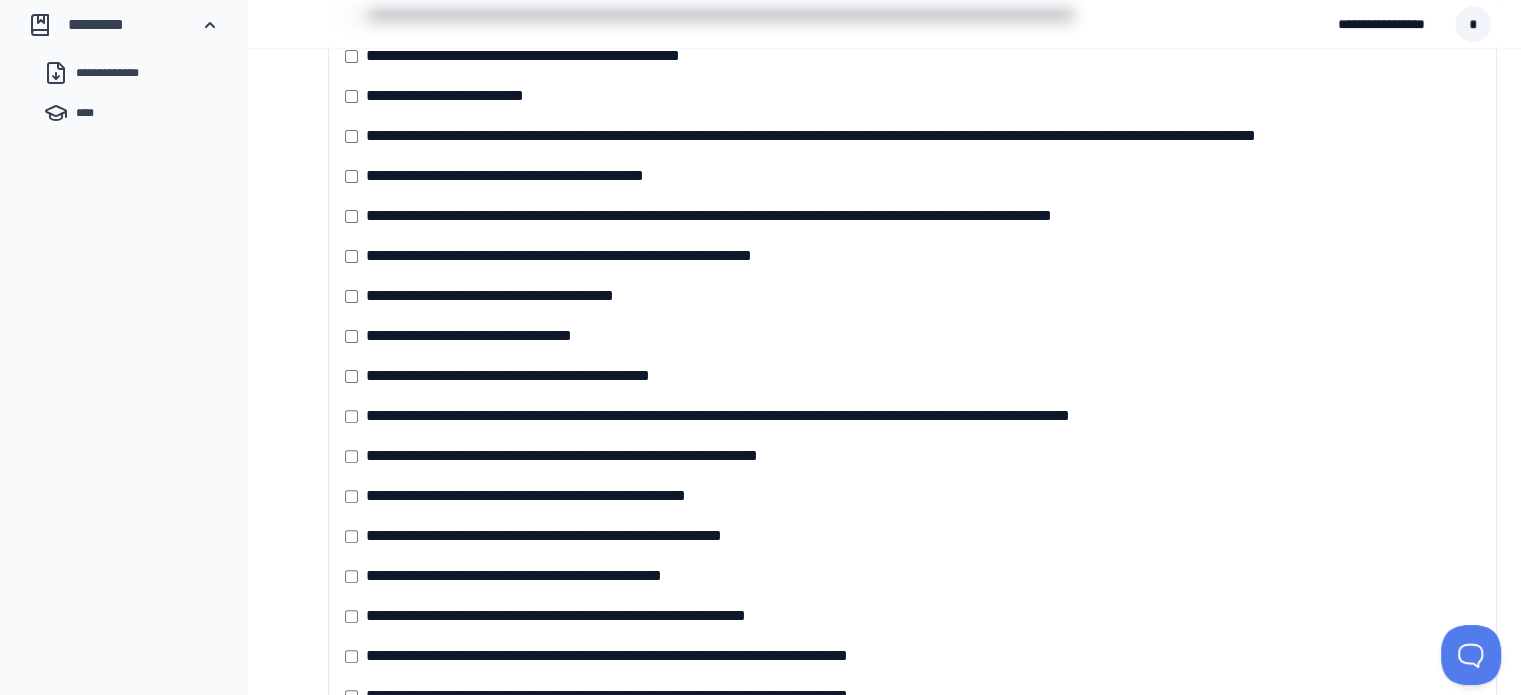 scroll, scrollTop: 612, scrollLeft: 0, axis: vertical 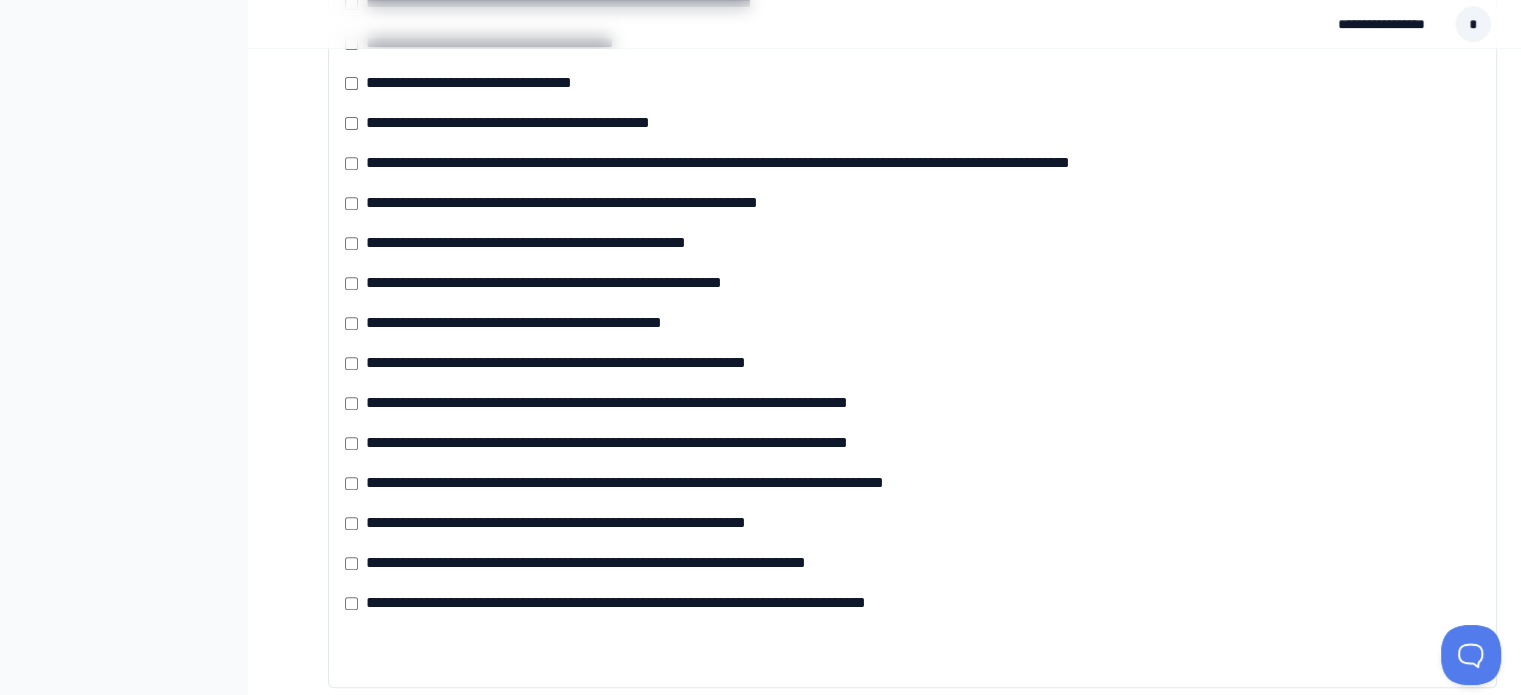 click on "**********" at bounding box center [1389, 24] 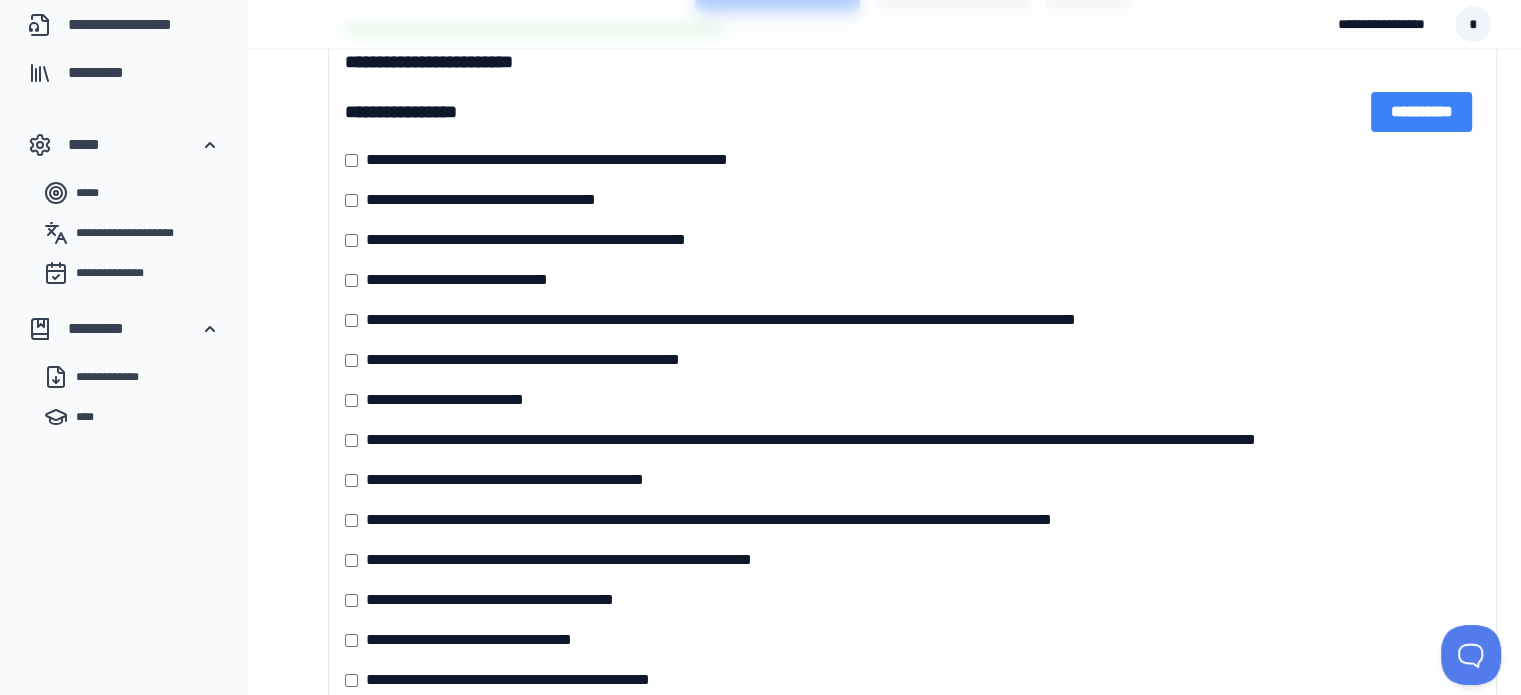 scroll, scrollTop: 208, scrollLeft: 0, axis: vertical 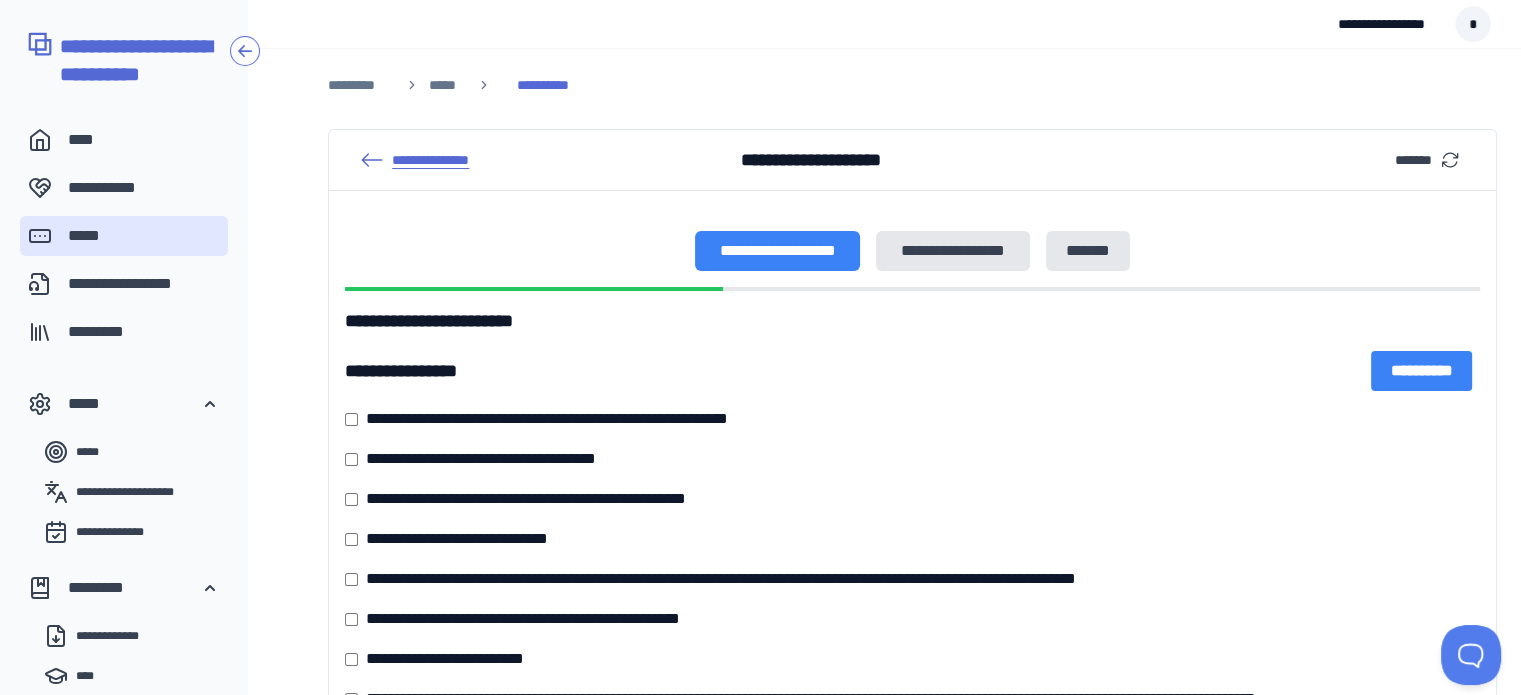 click on "**********" at bounding box center [415, 160] 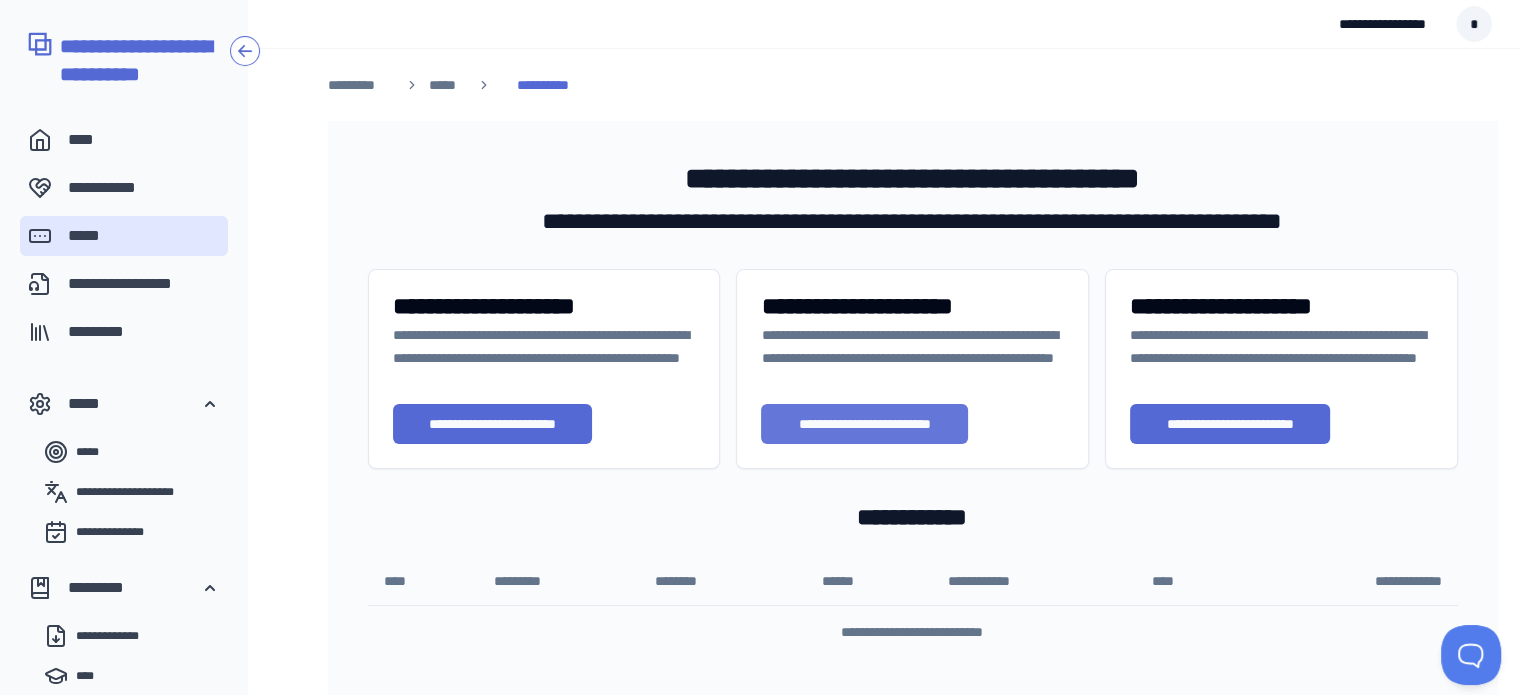 click on "**********" at bounding box center [864, 424] 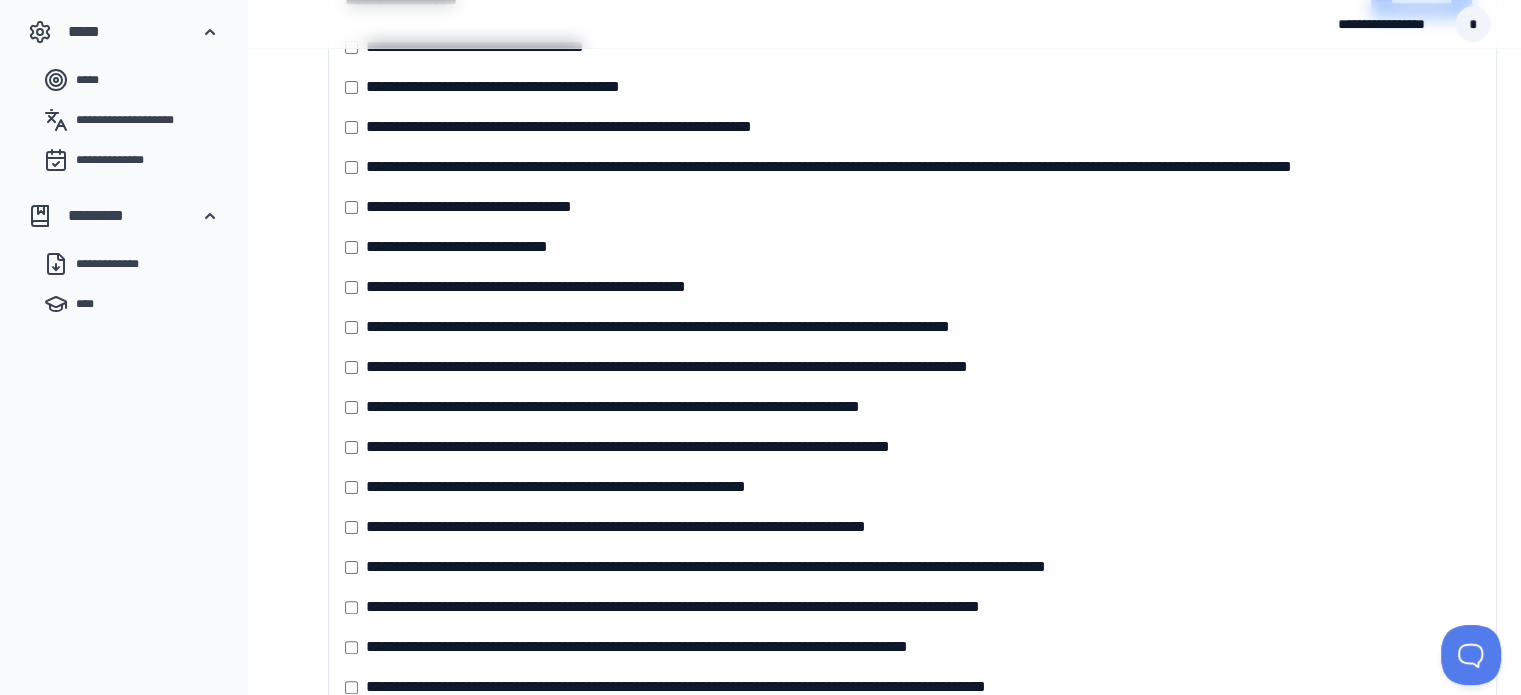 scroll, scrollTop: 576, scrollLeft: 0, axis: vertical 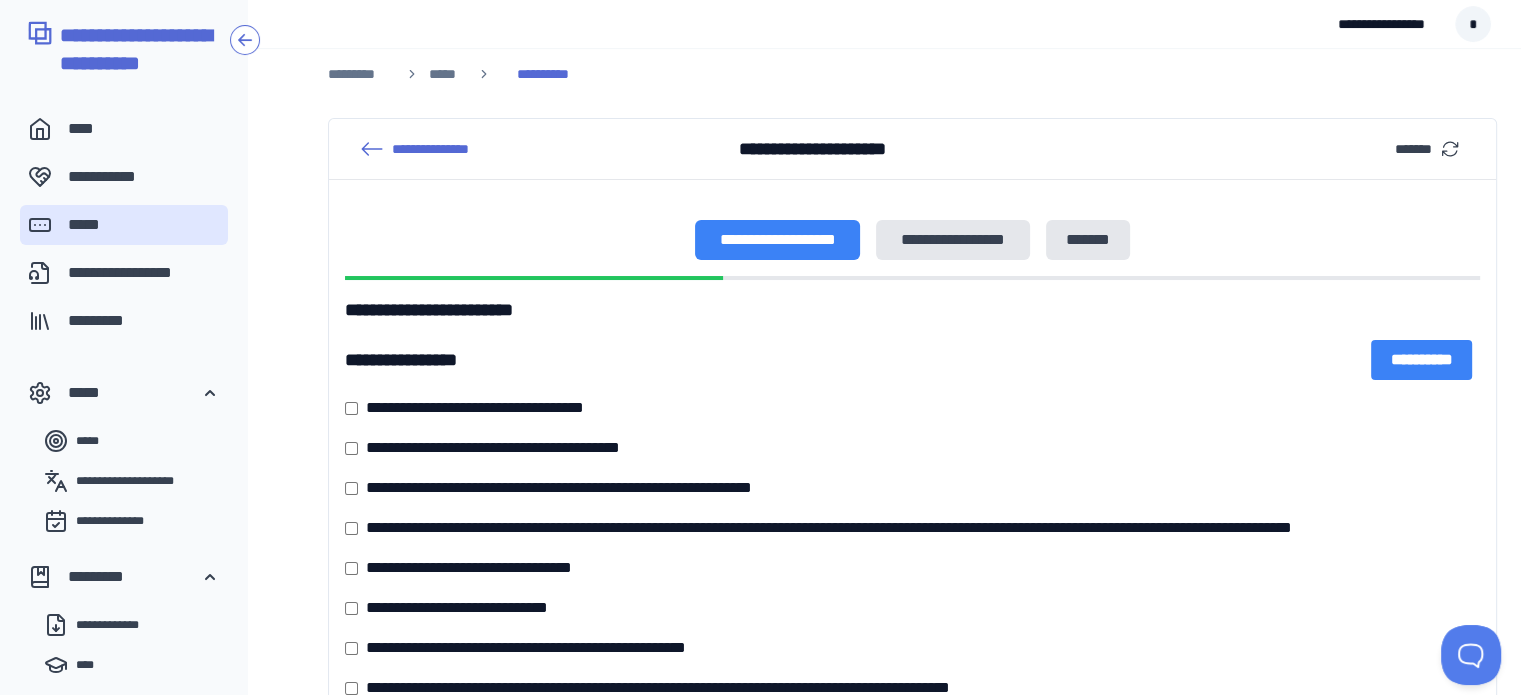 click on "**********" at bounding box center (500, 408) 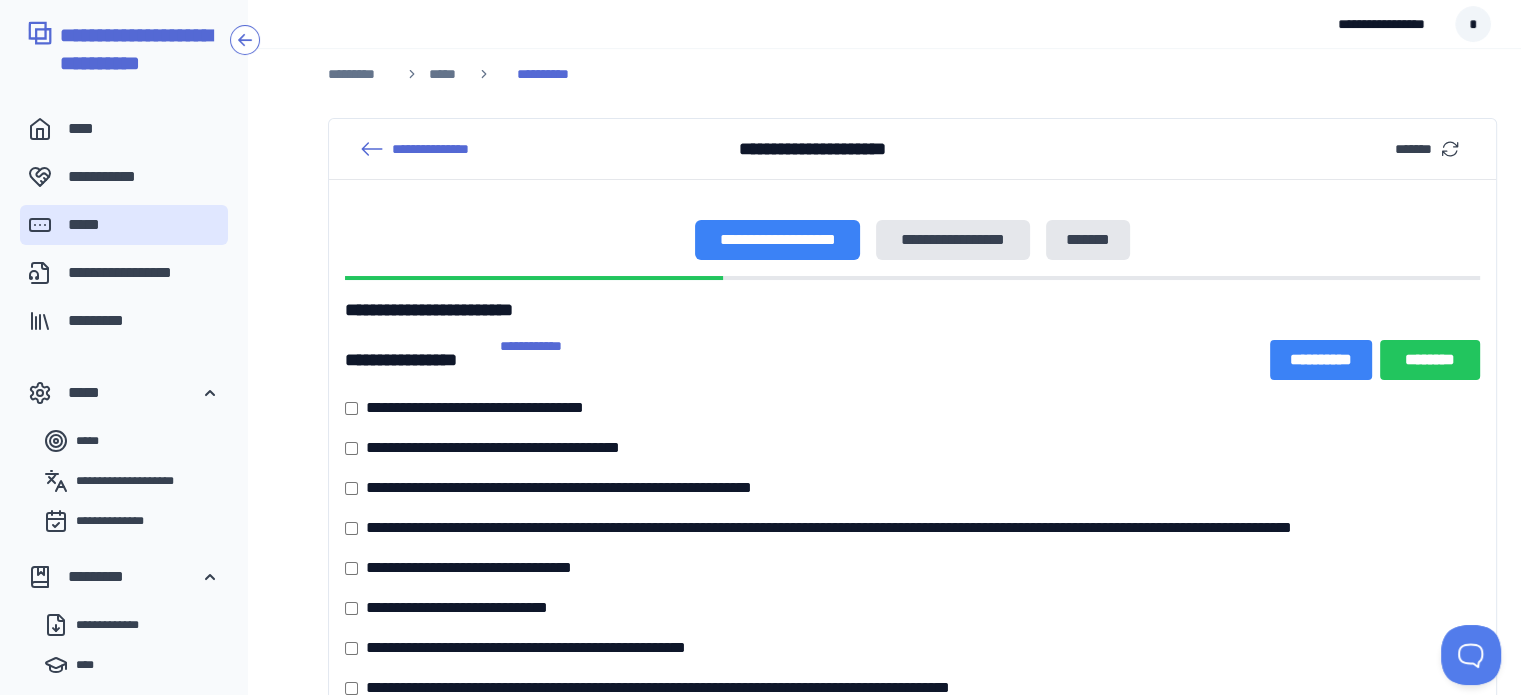 click on "**********" at bounding box center (913, 448) 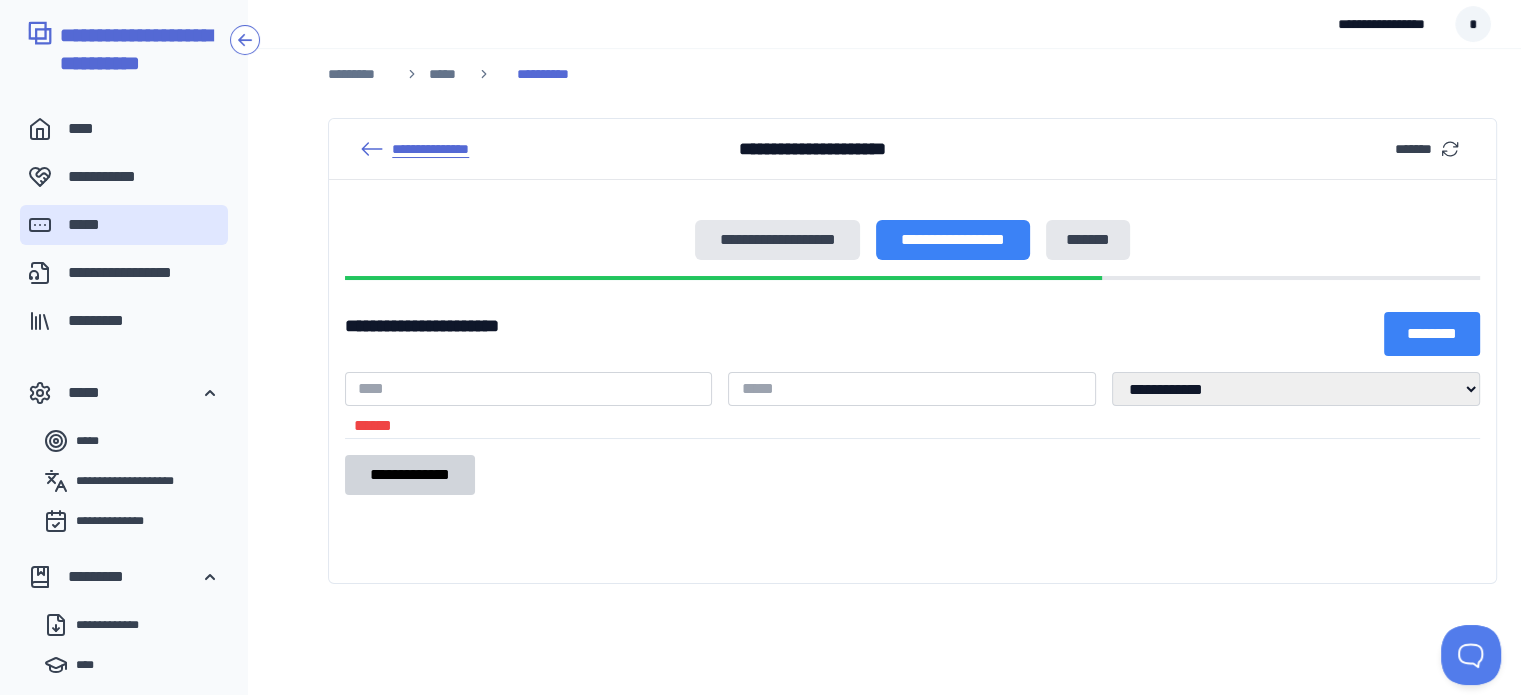 click on "**********" at bounding box center (415, 149) 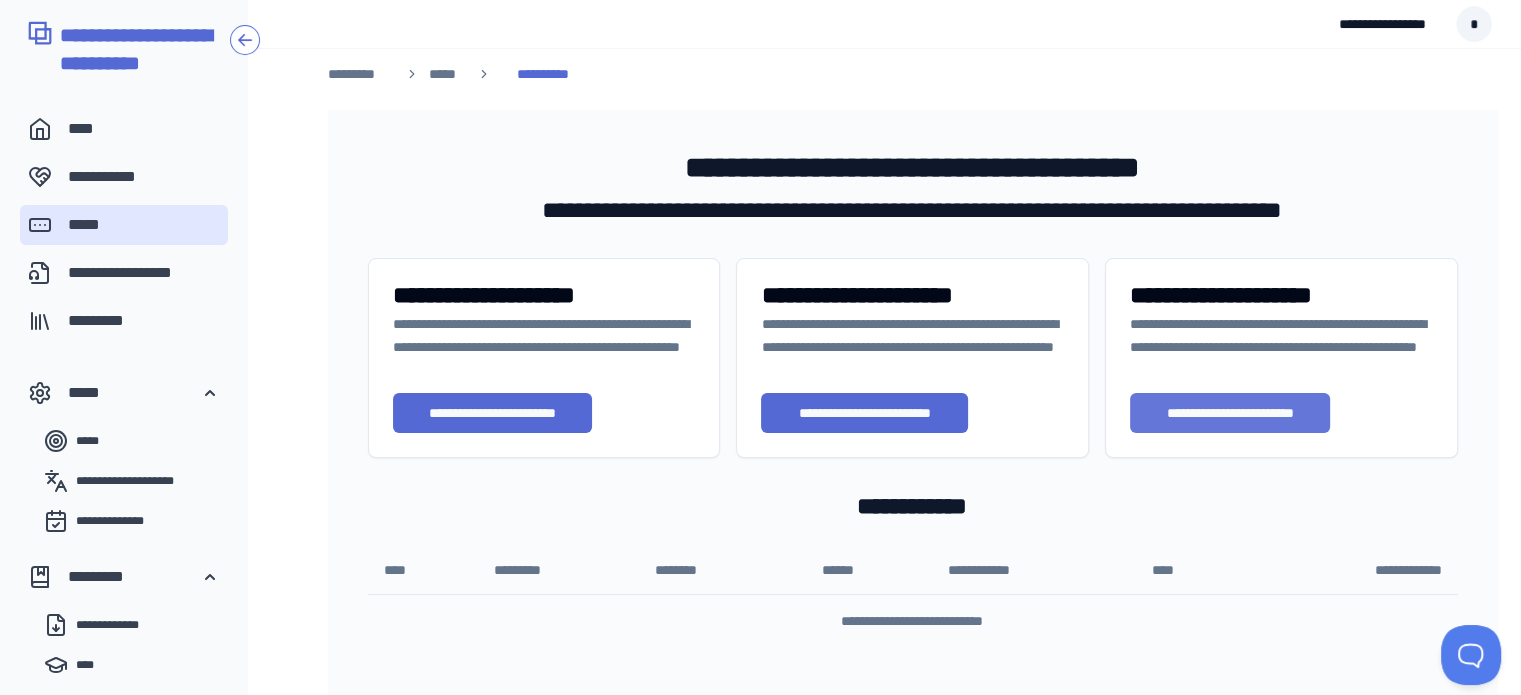 click on "**********" at bounding box center (1230, 413) 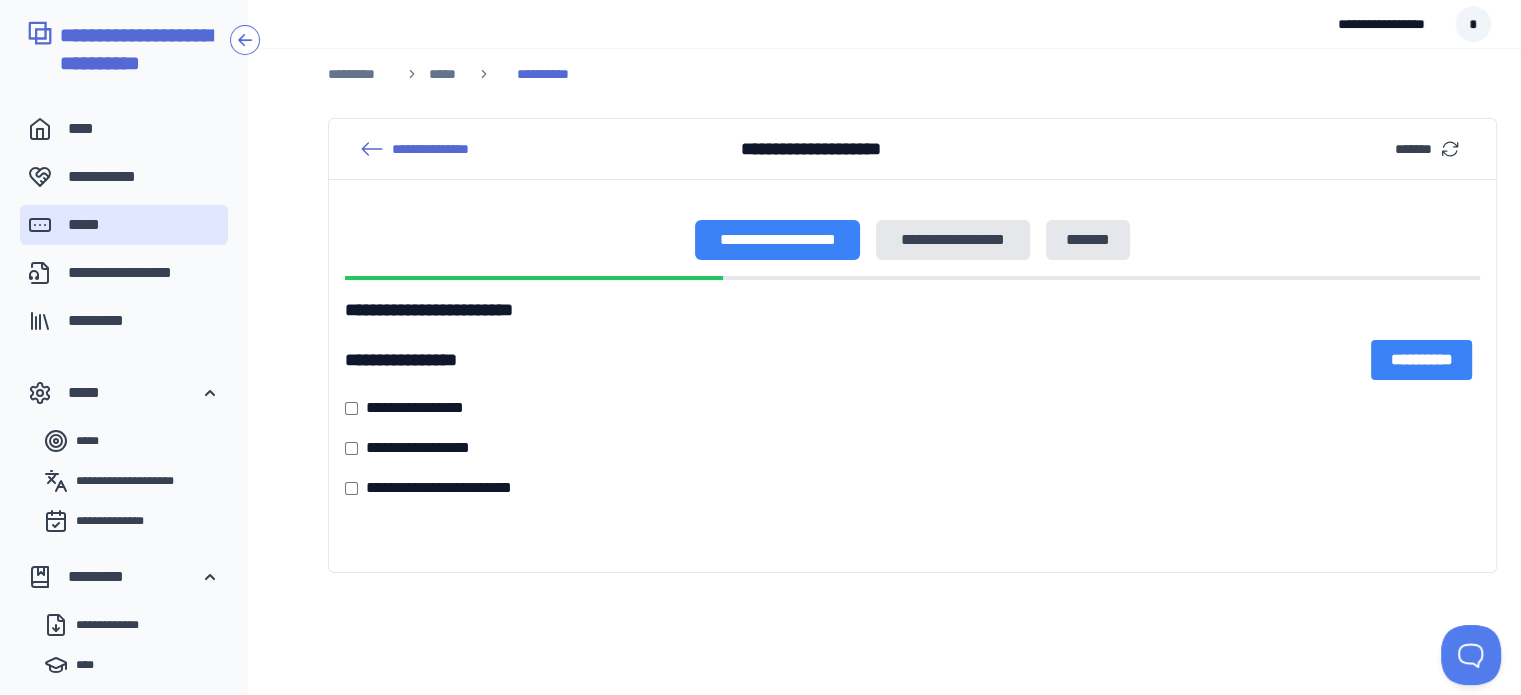 click on "**********" at bounding box center [423, 408] 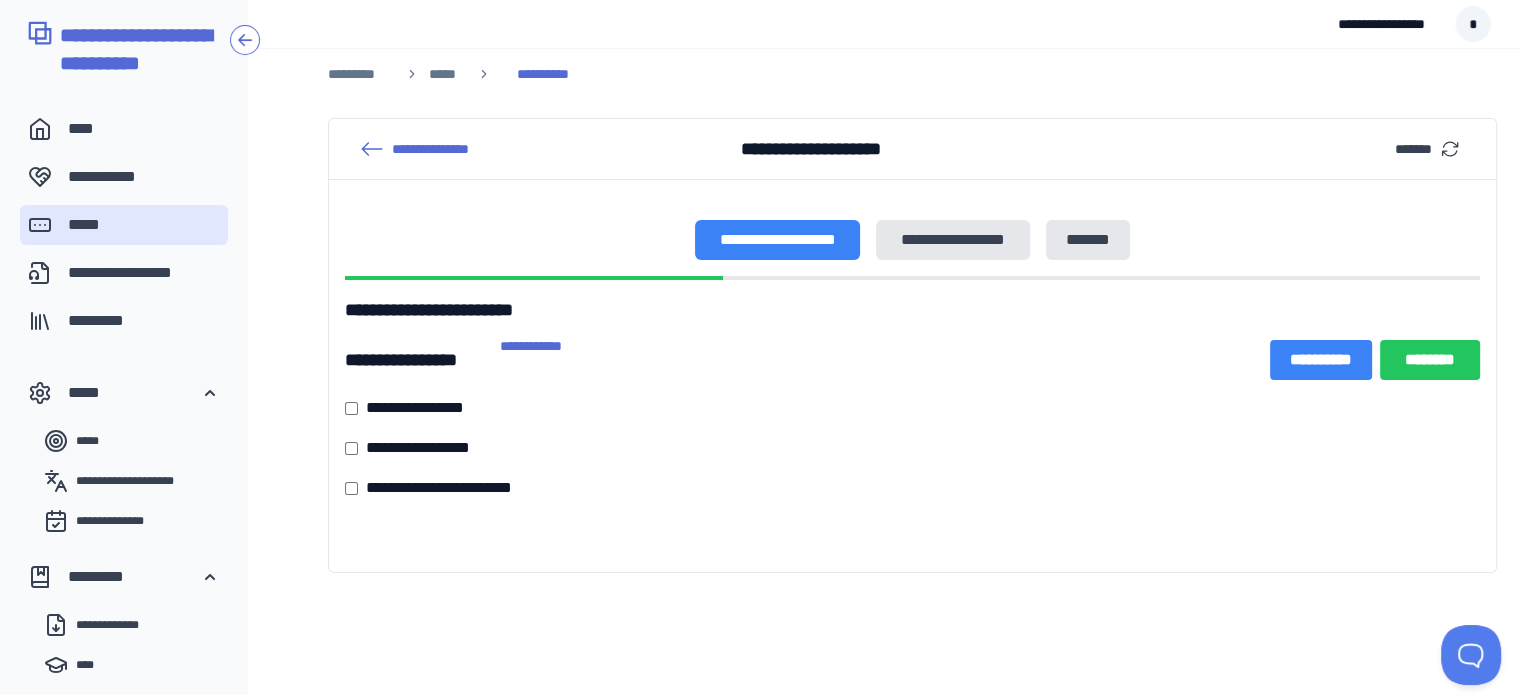 click on "********" at bounding box center (1430, 360) 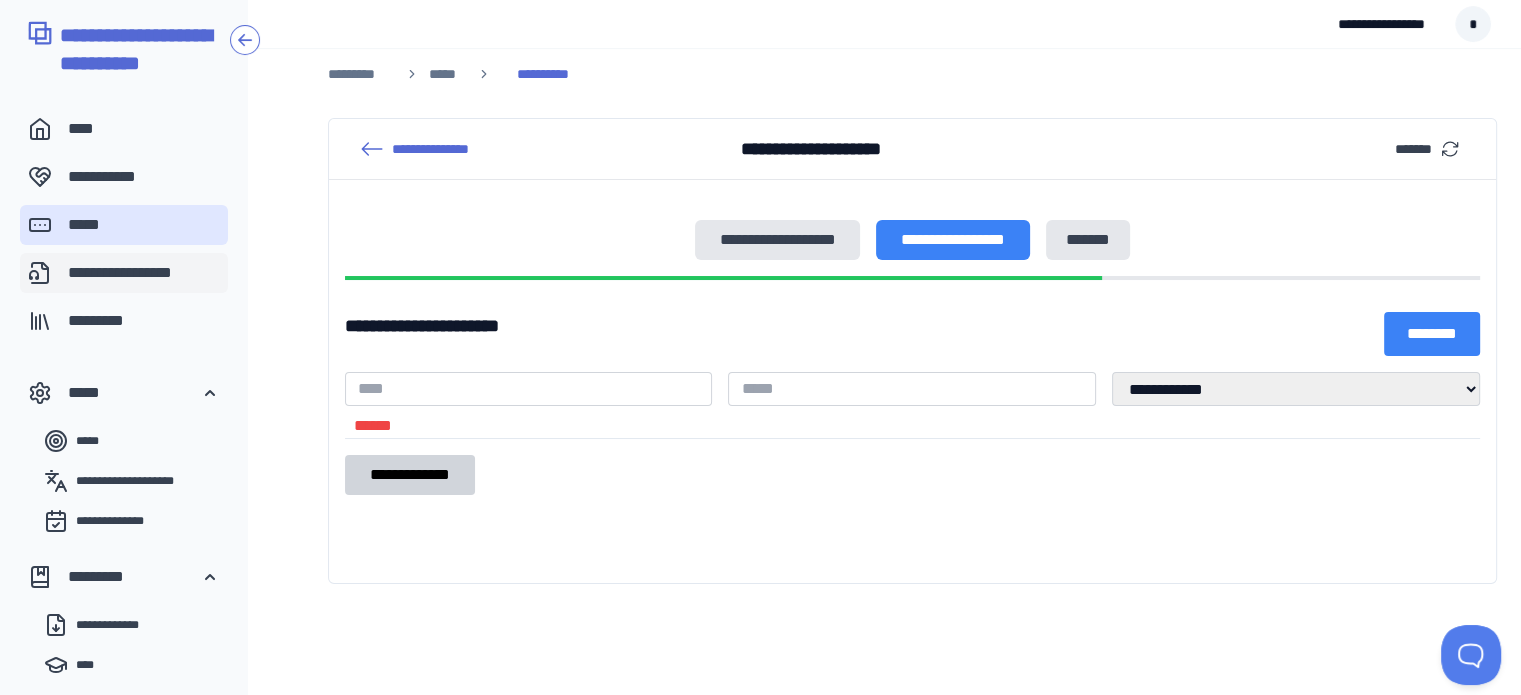 click on "**********" at bounding box center [144, 273] 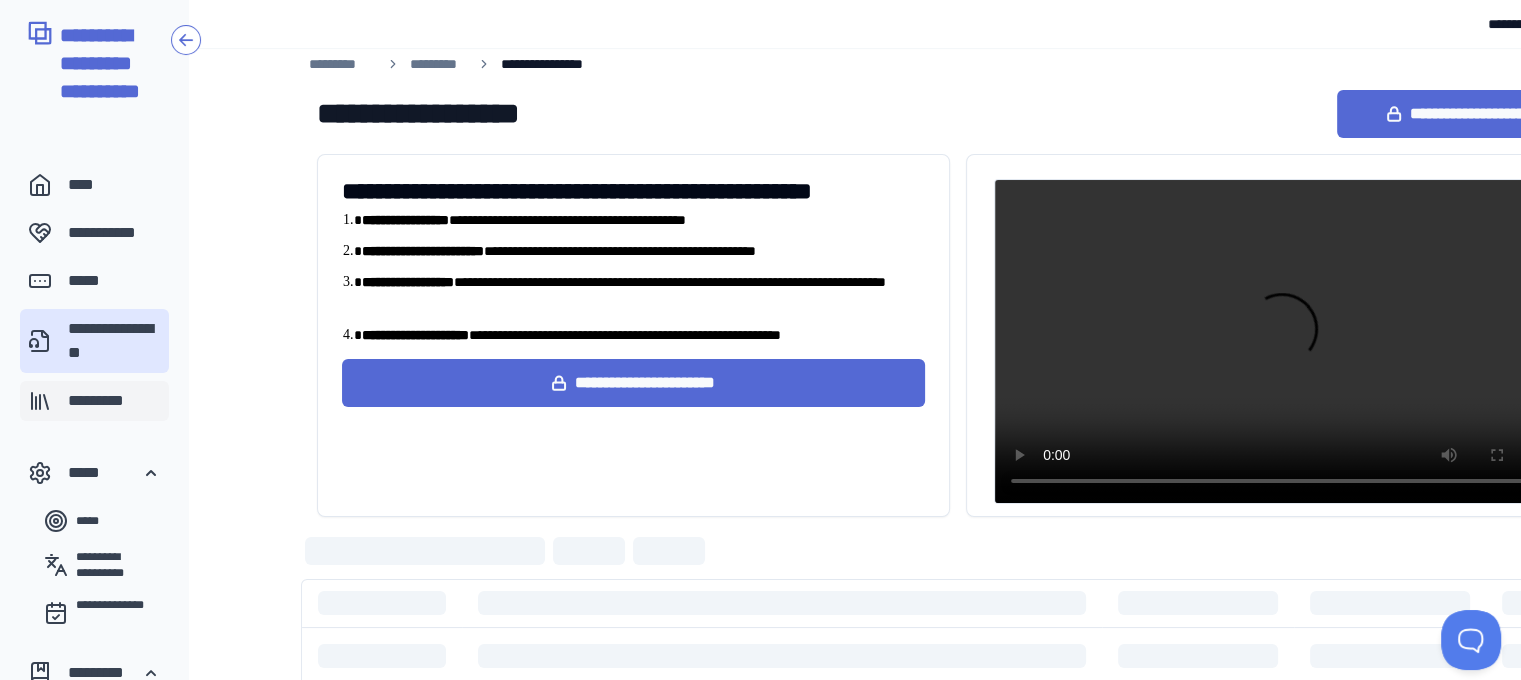 click on "*********" at bounding box center [114, 401] 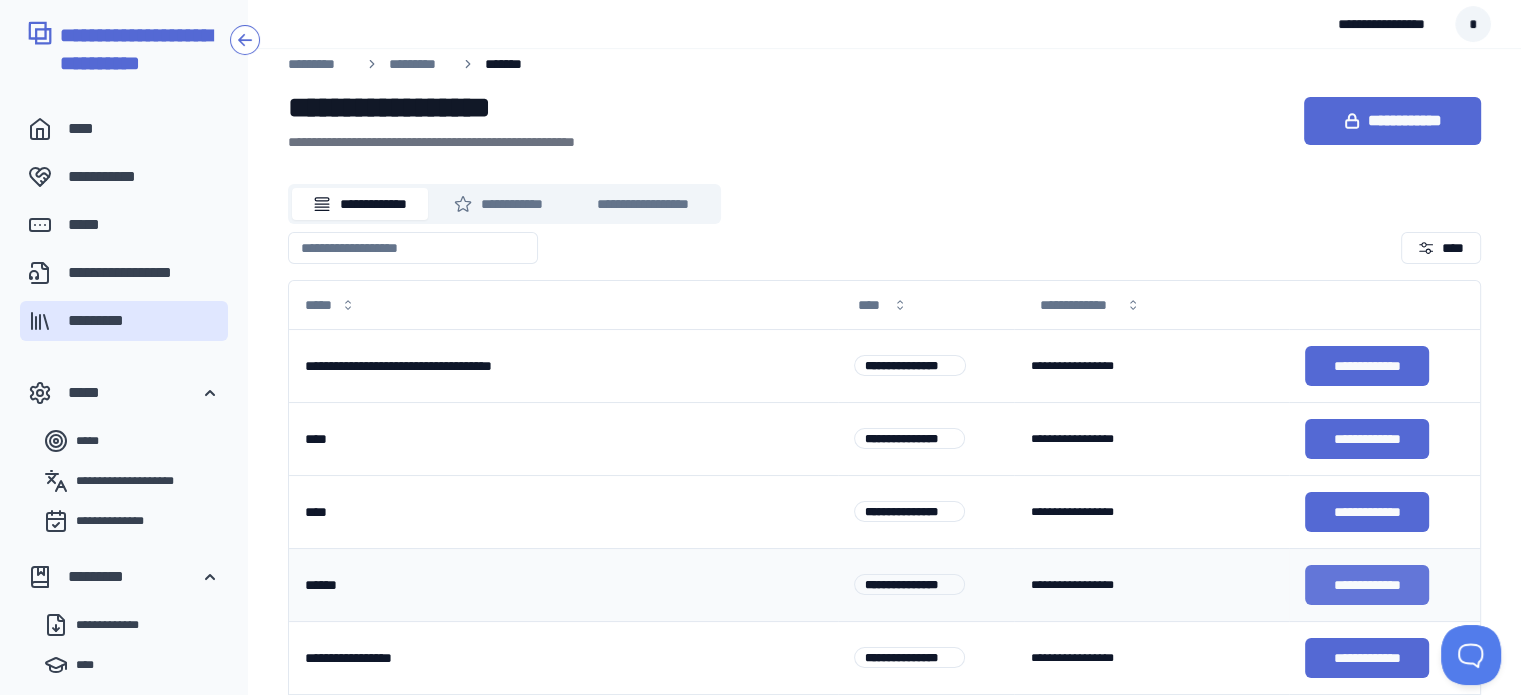 click on "**********" at bounding box center [1366, 585] 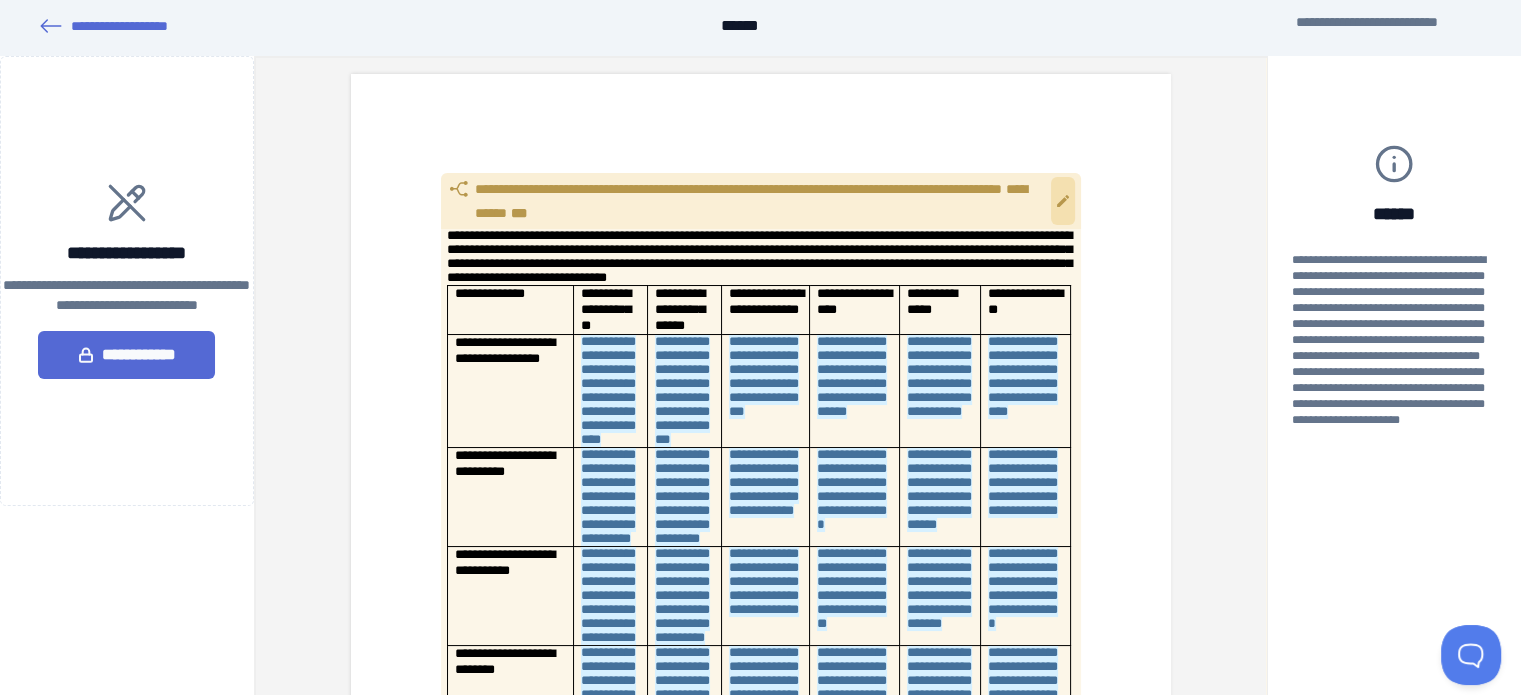 scroll, scrollTop: 0, scrollLeft: 0, axis: both 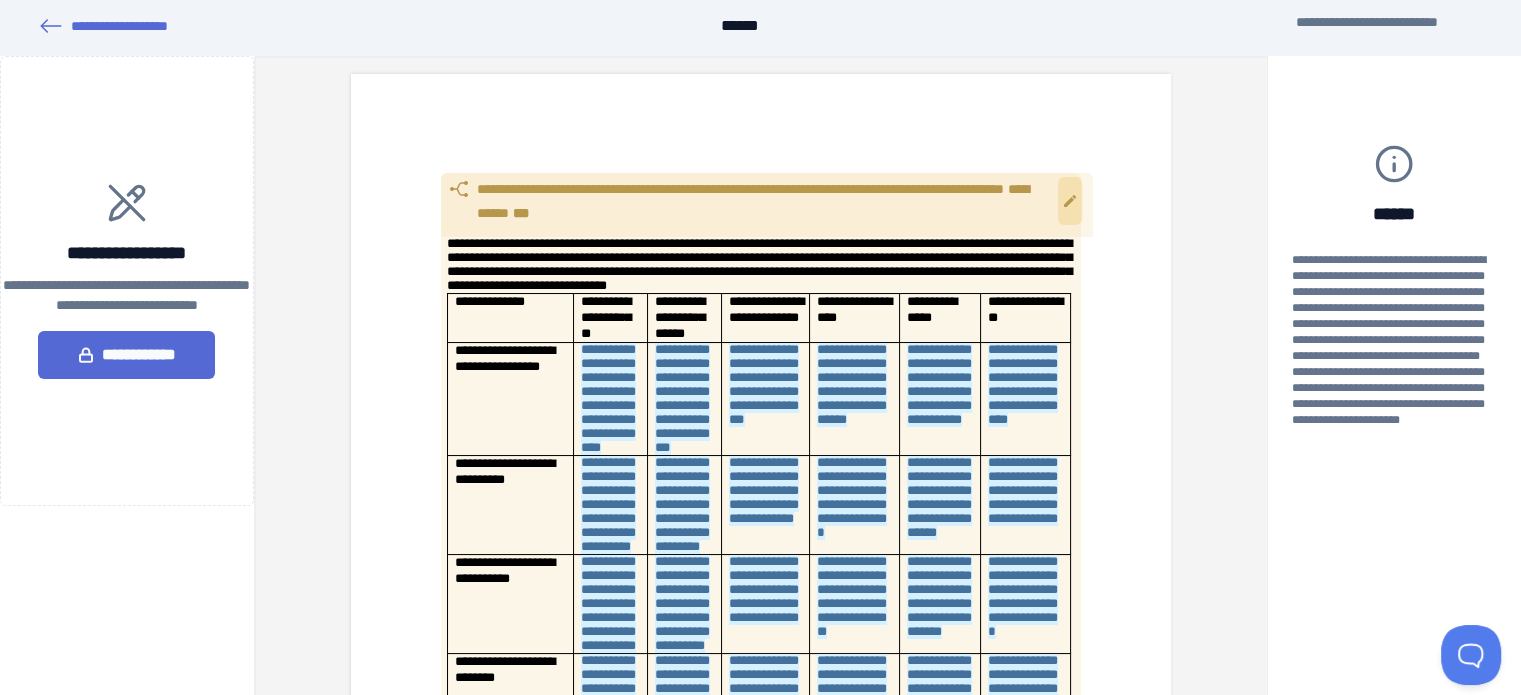 click on "**********" at bounding box center [760, 1839] 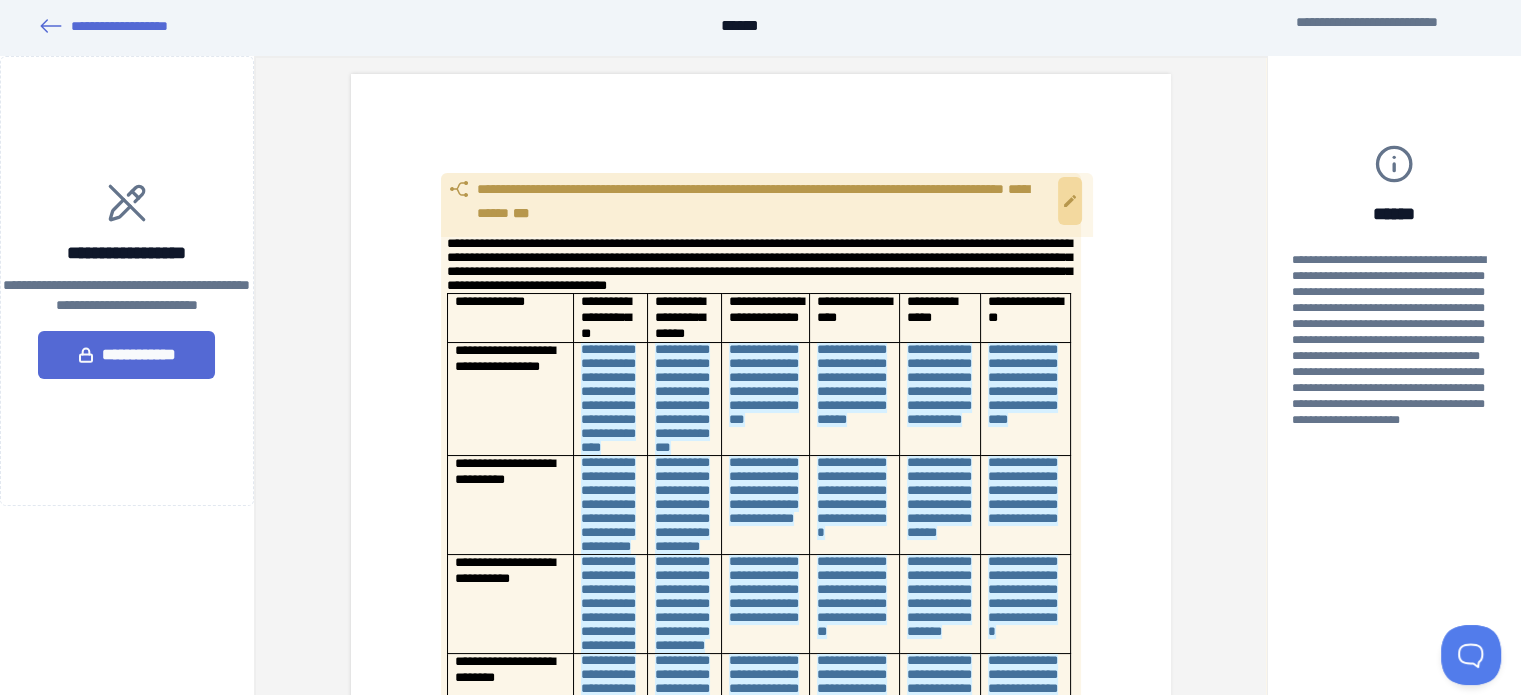 click 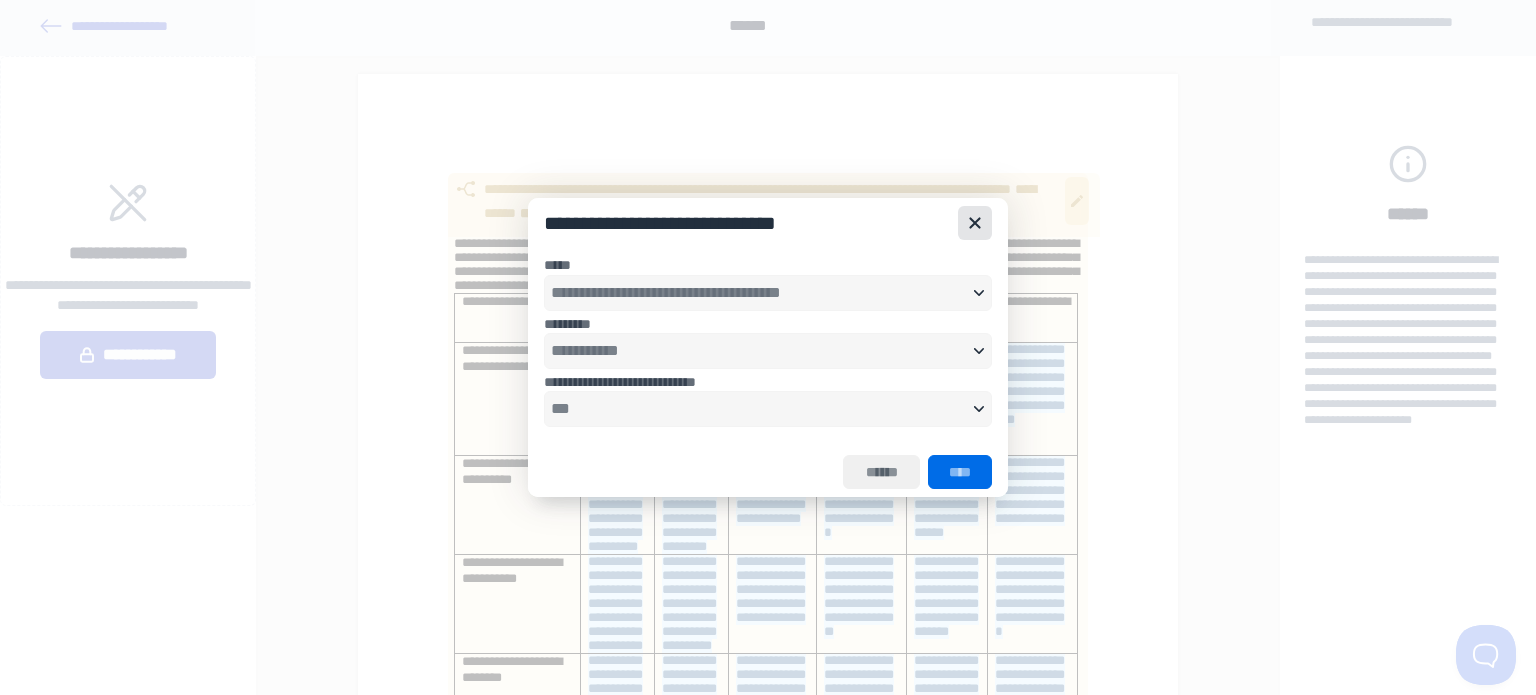 click 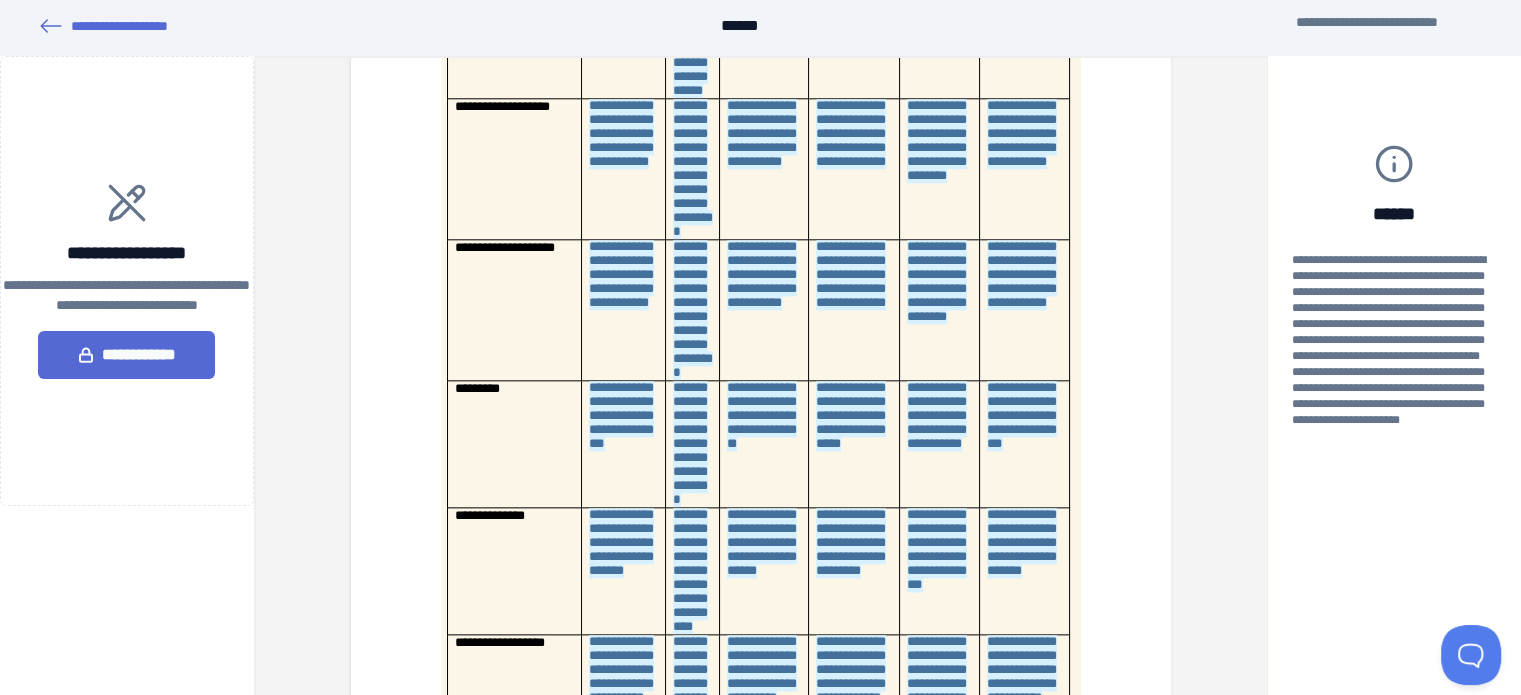 scroll, scrollTop: 2903, scrollLeft: 0, axis: vertical 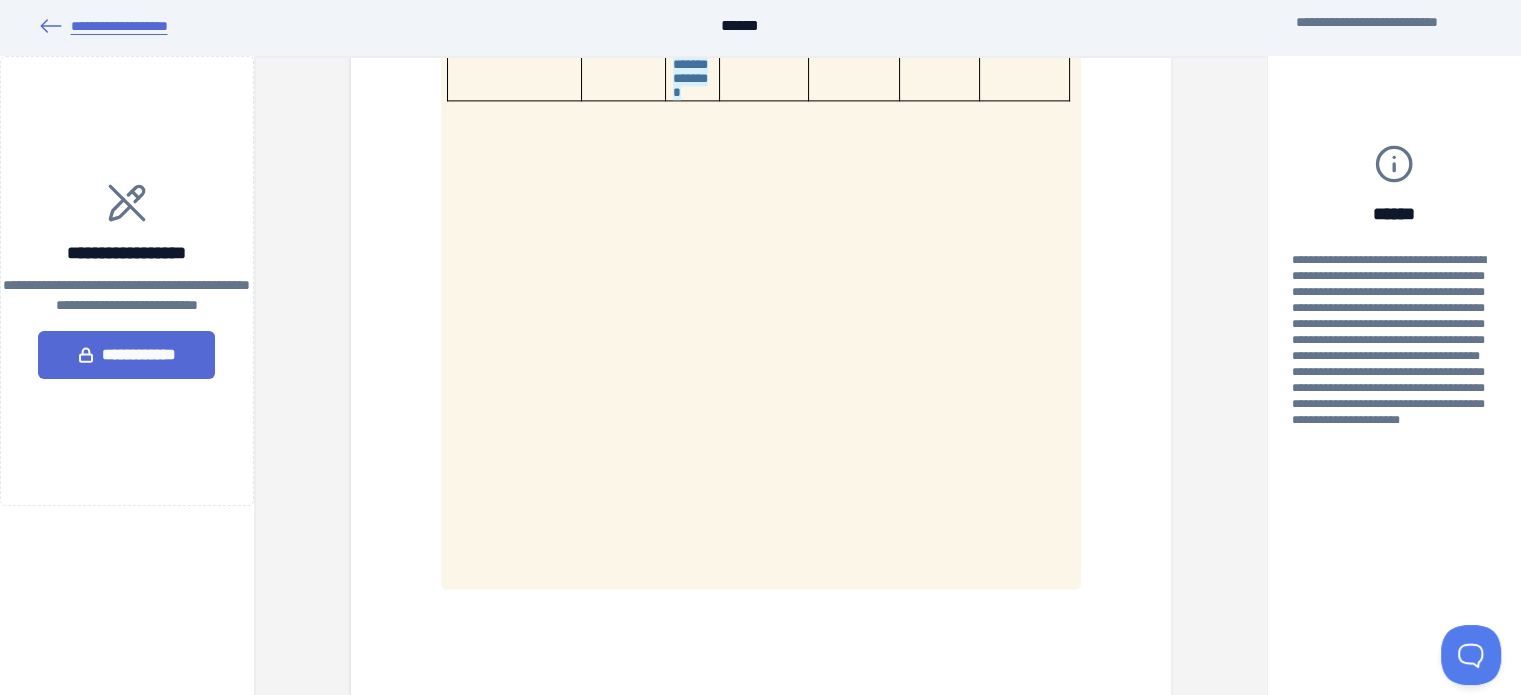 click 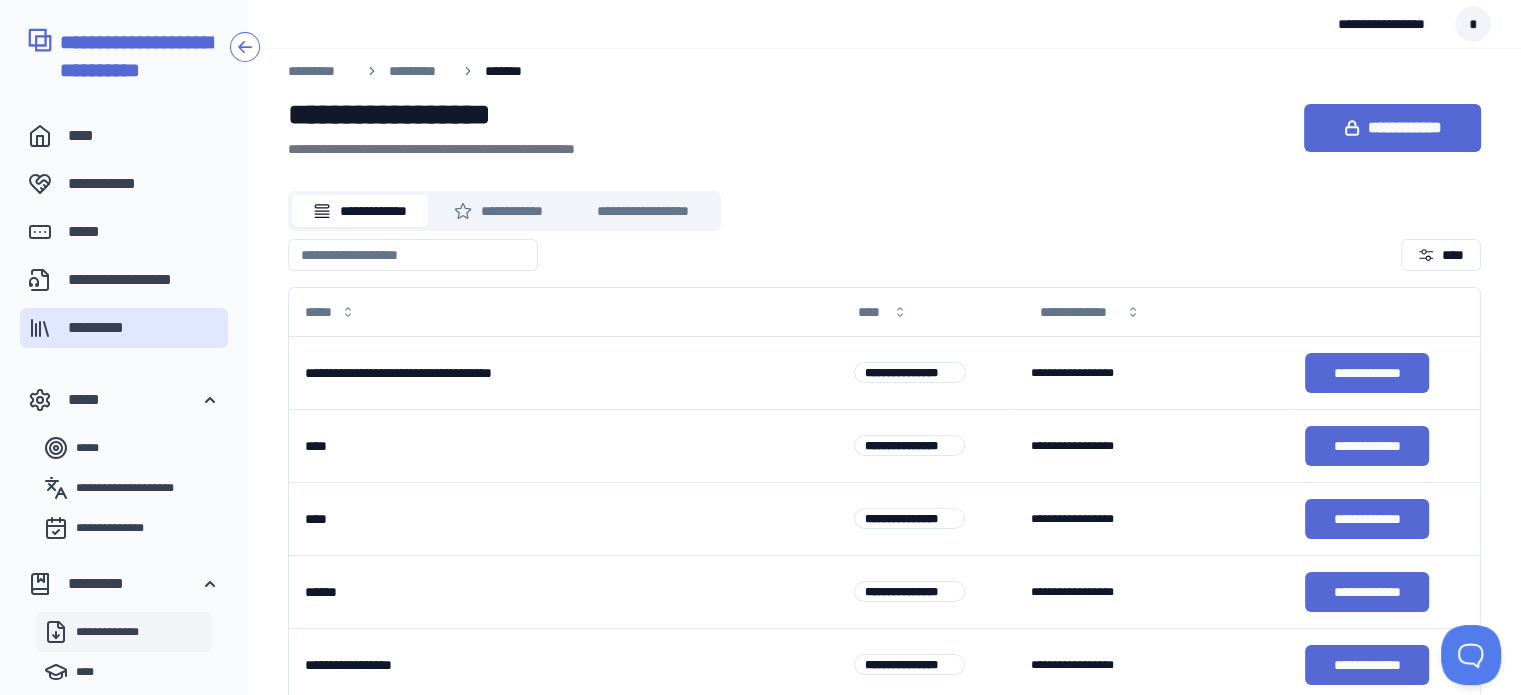 click on "**********" at bounding box center [124, 632] 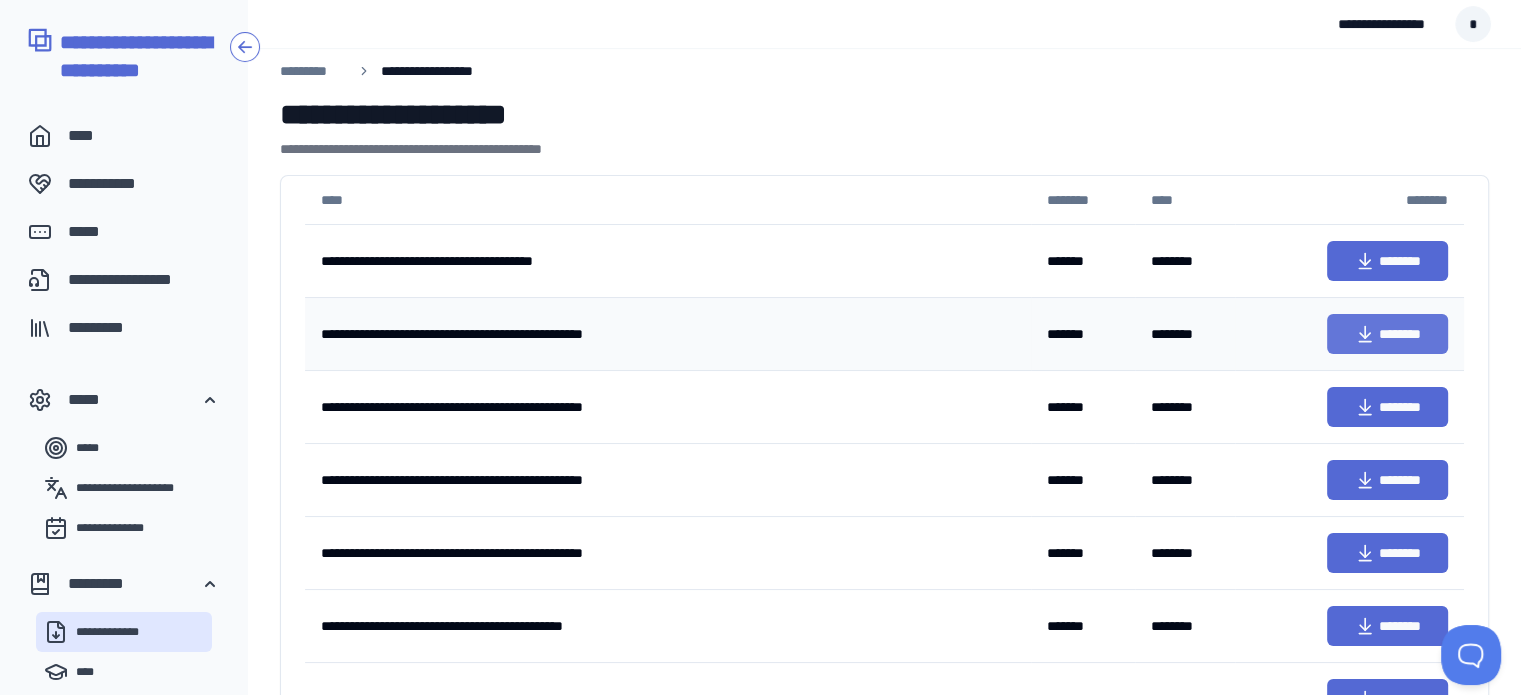 click on "********" at bounding box center (1387, 334) 